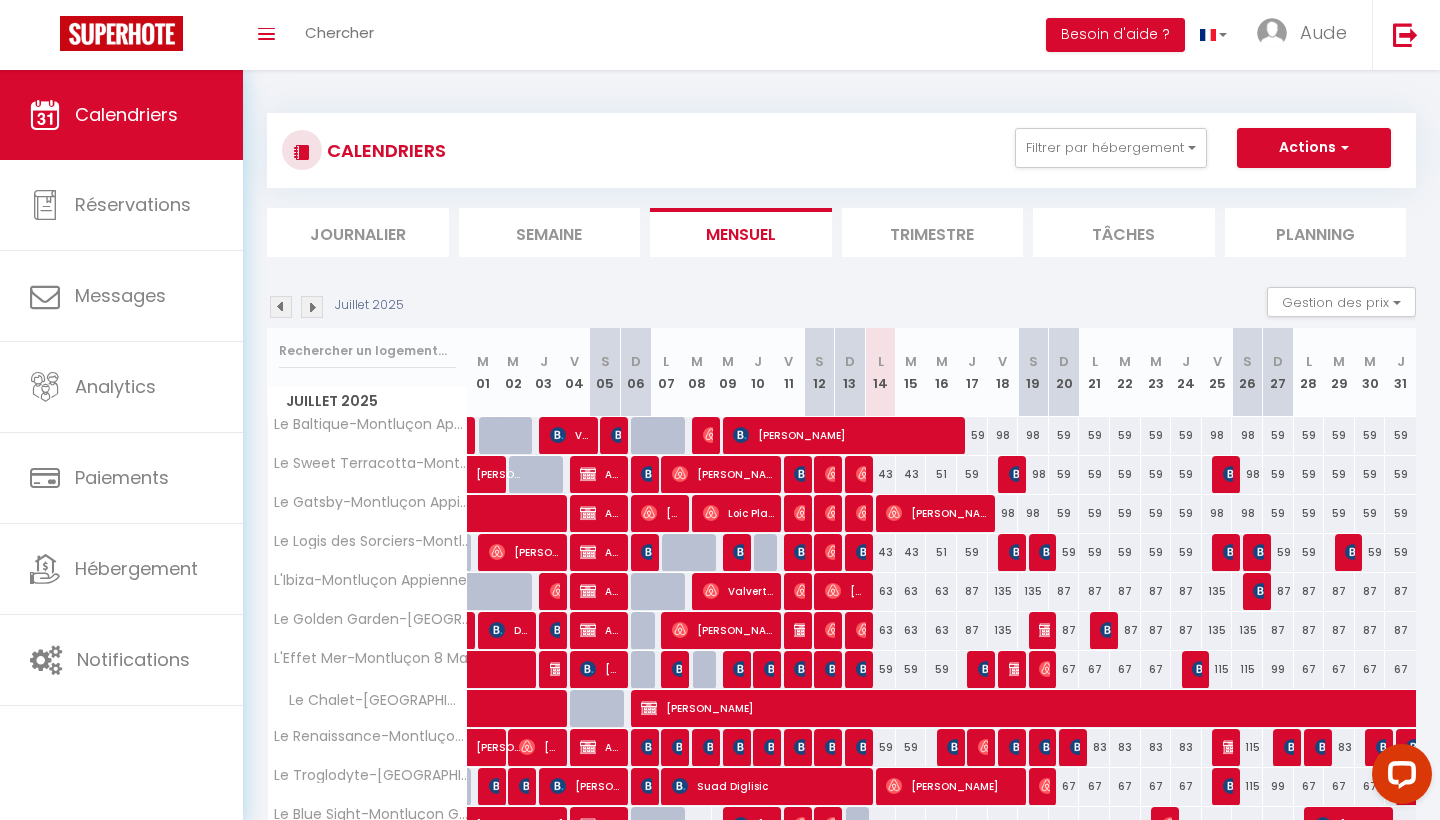 scroll, scrollTop: 0, scrollLeft: 0, axis: both 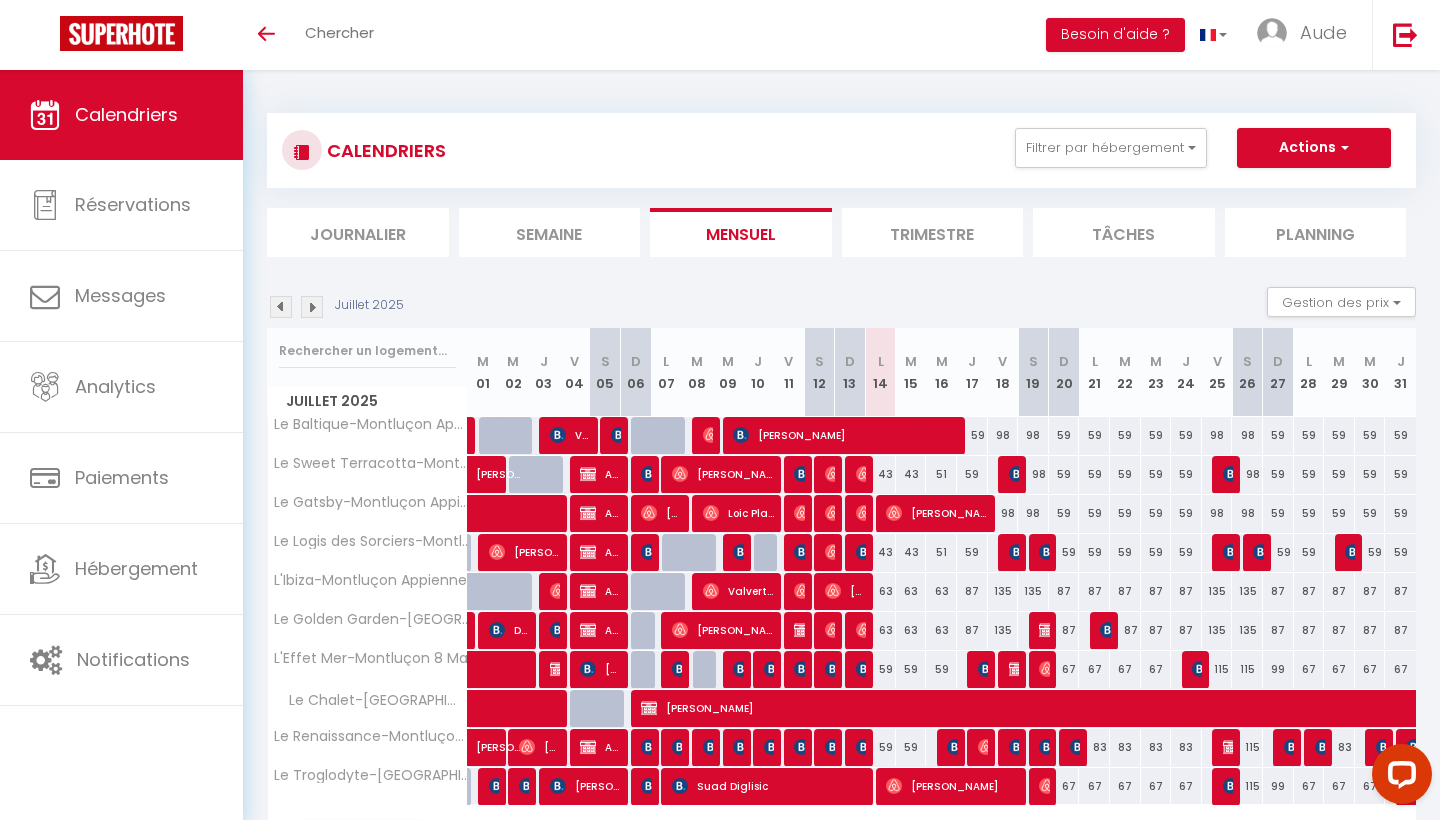 click on "63" at bounding box center [880, 591] 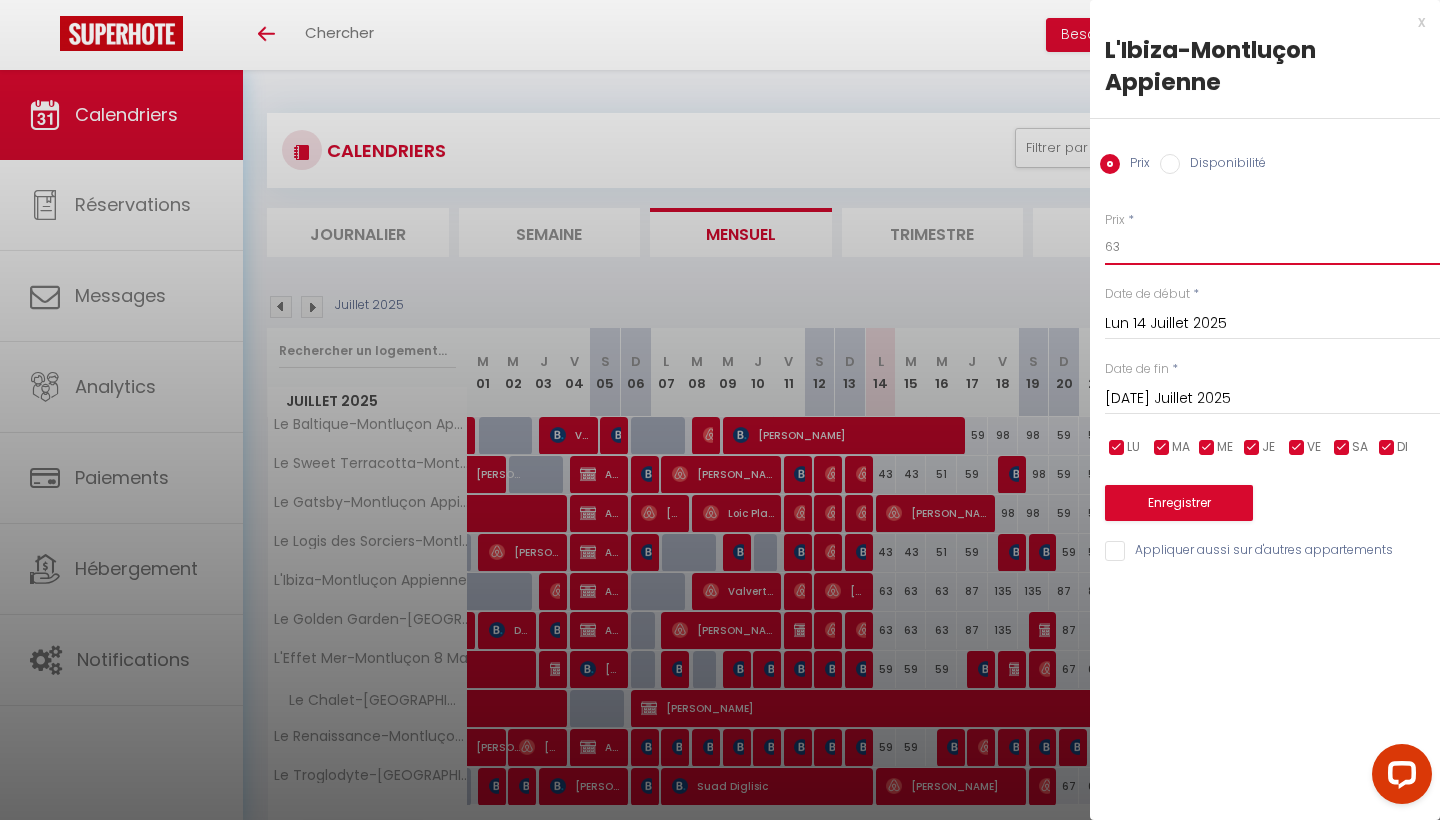 click on "63" at bounding box center [1272, 247] 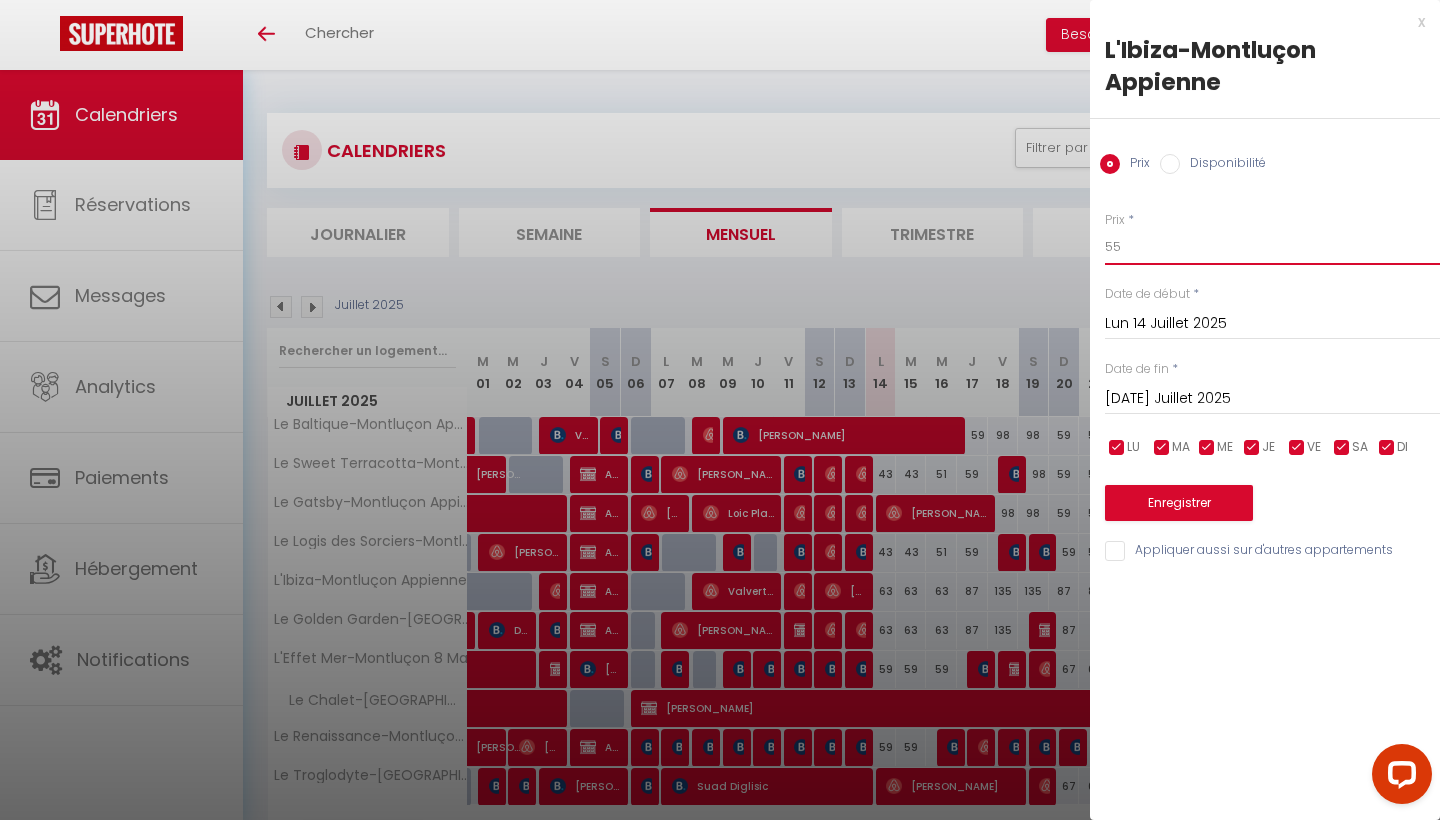 type on "55" 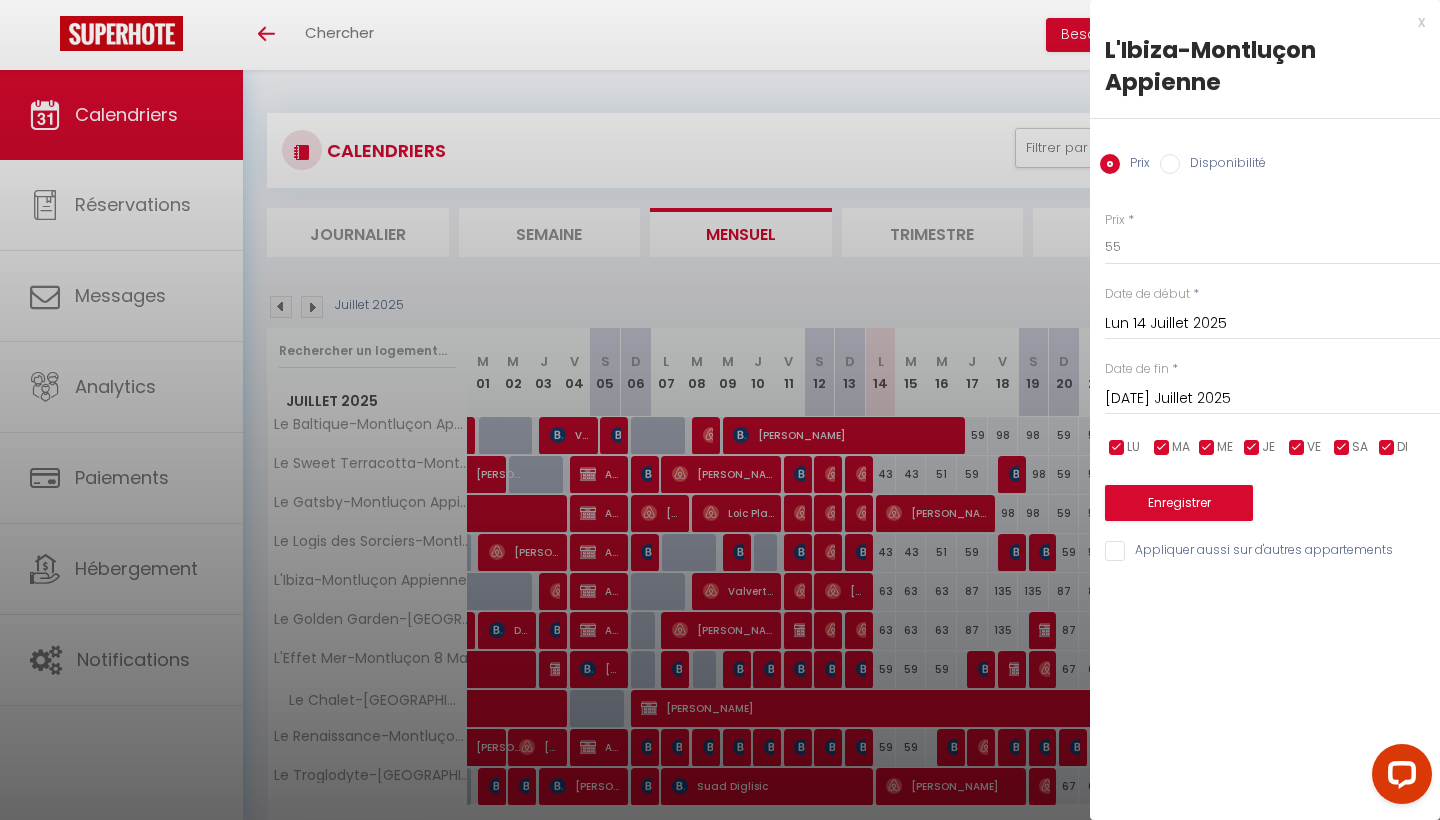 click on "Appliquer aussi sur d'autres appartements" at bounding box center (1272, 551) 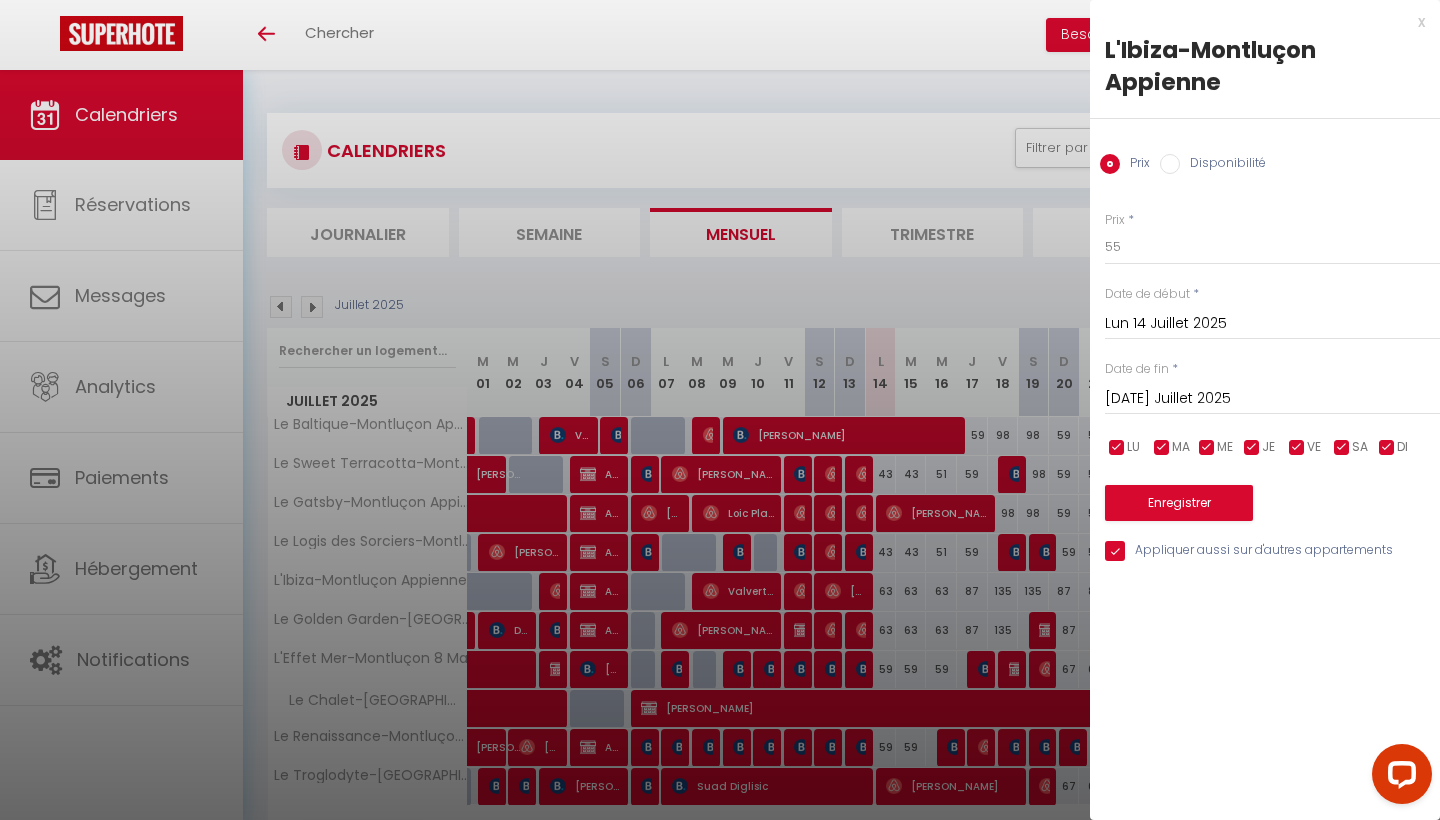 click on "Enregistrer" at bounding box center [1179, 503] 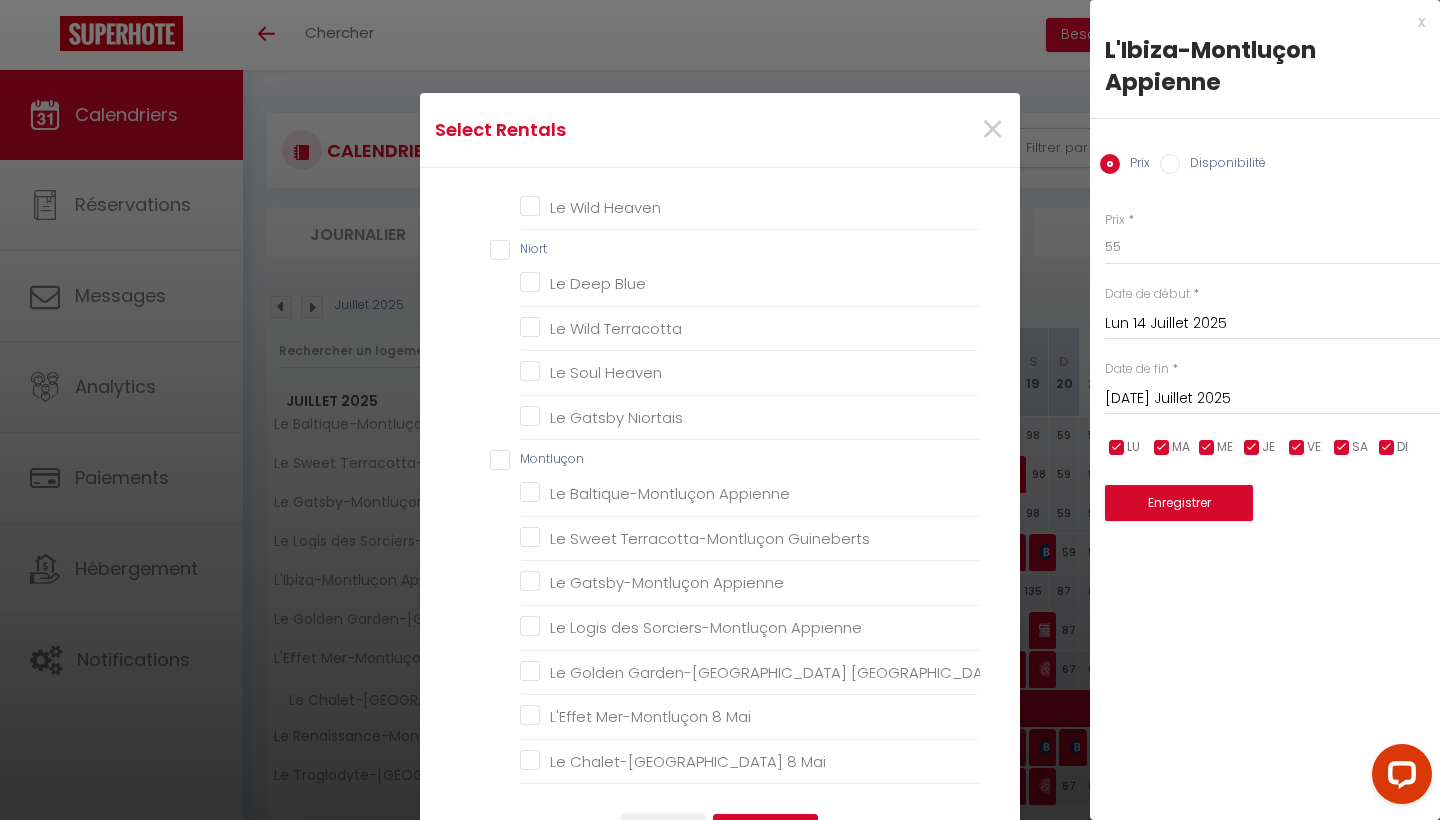 scroll, scrollTop: 790, scrollLeft: 0, axis: vertical 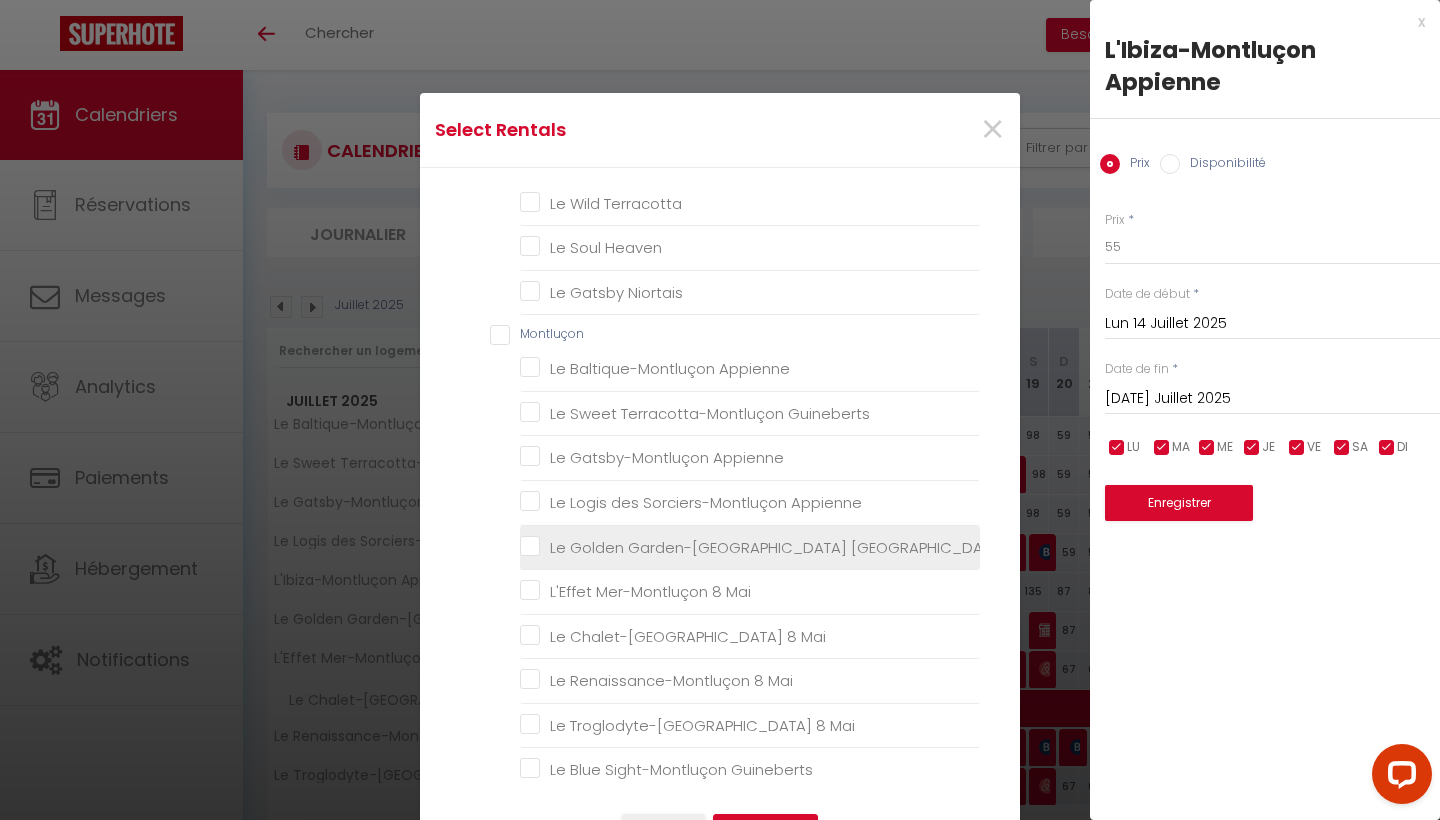 click on "Le Golden Garden-[GEOGRAPHIC_DATA] [GEOGRAPHIC_DATA]" at bounding box center [750, 548] 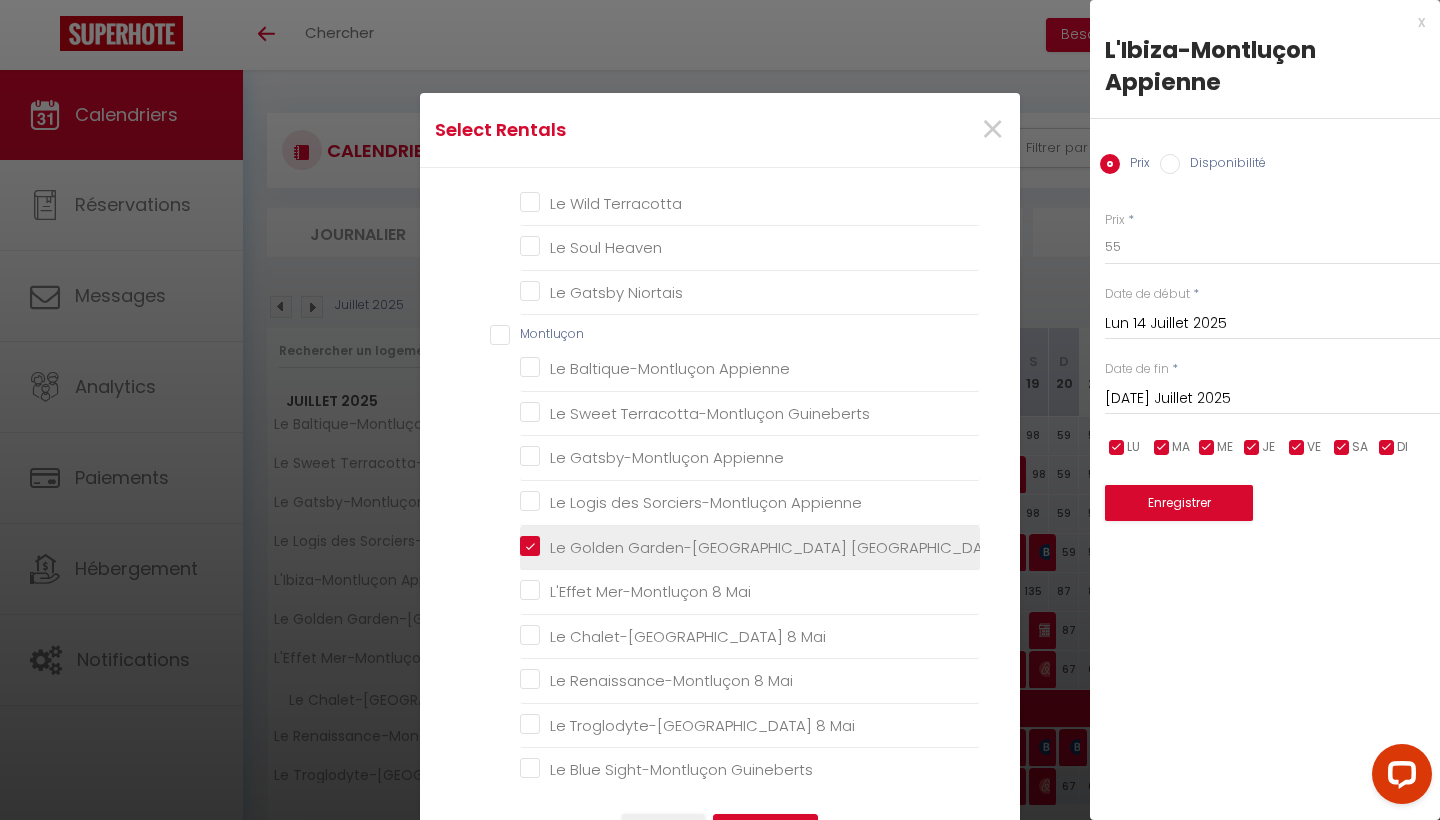 checkbox on "false" 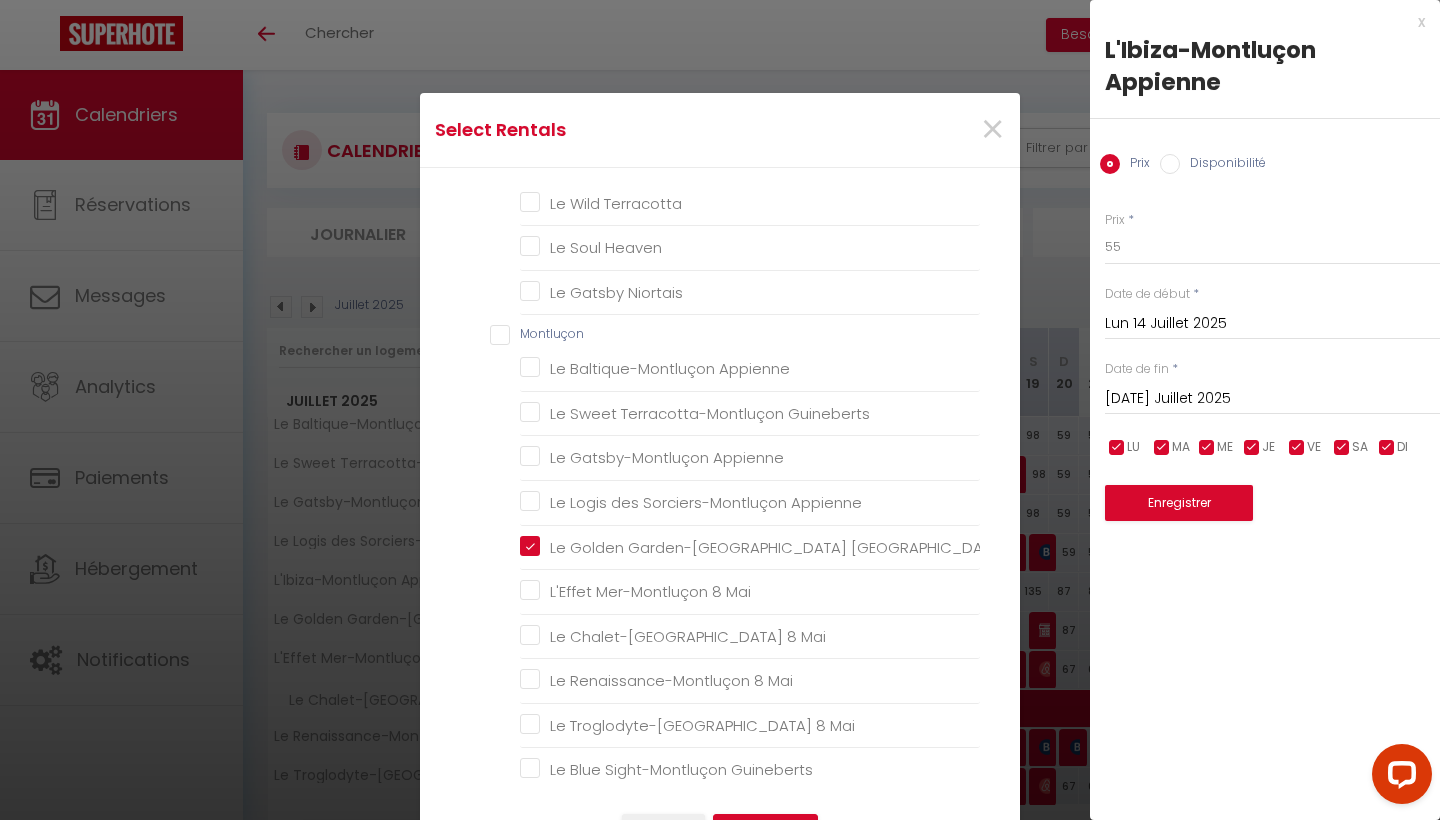 scroll, scrollTop: 52, scrollLeft: 0, axis: vertical 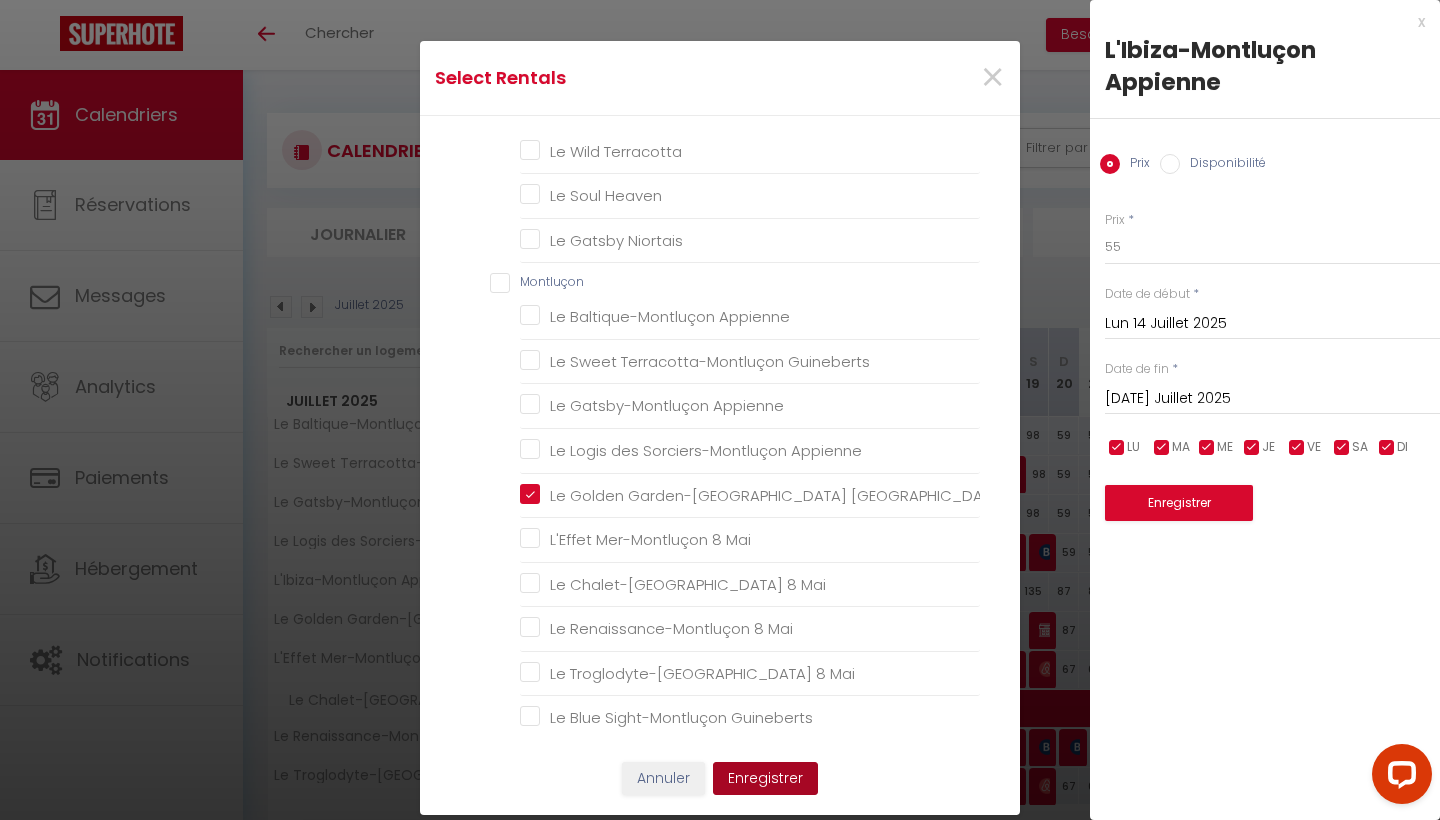 click on "Enregistrer" at bounding box center [765, 779] 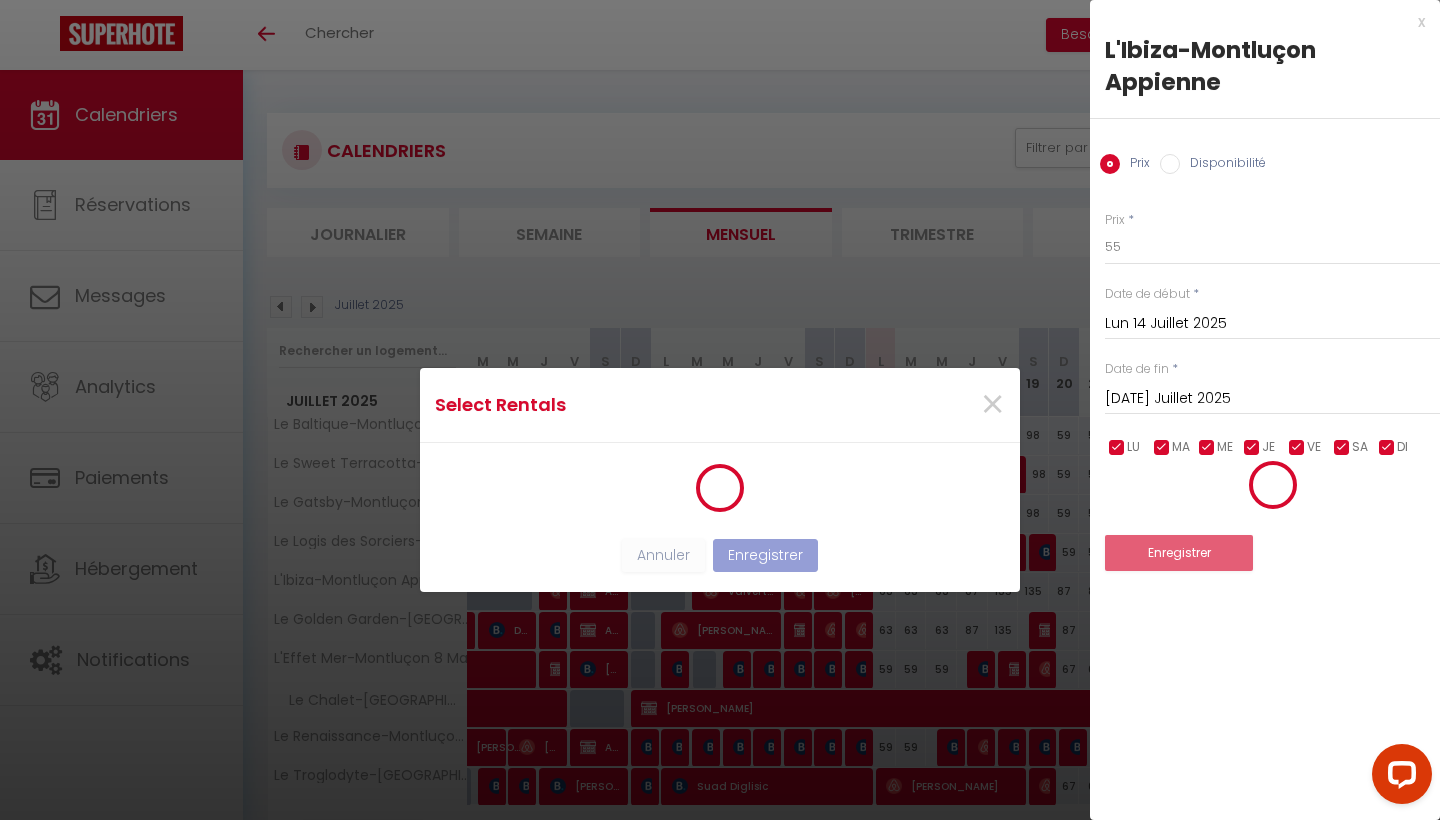 scroll, scrollTop: 3, scrollLeft: 0, axis: vertical 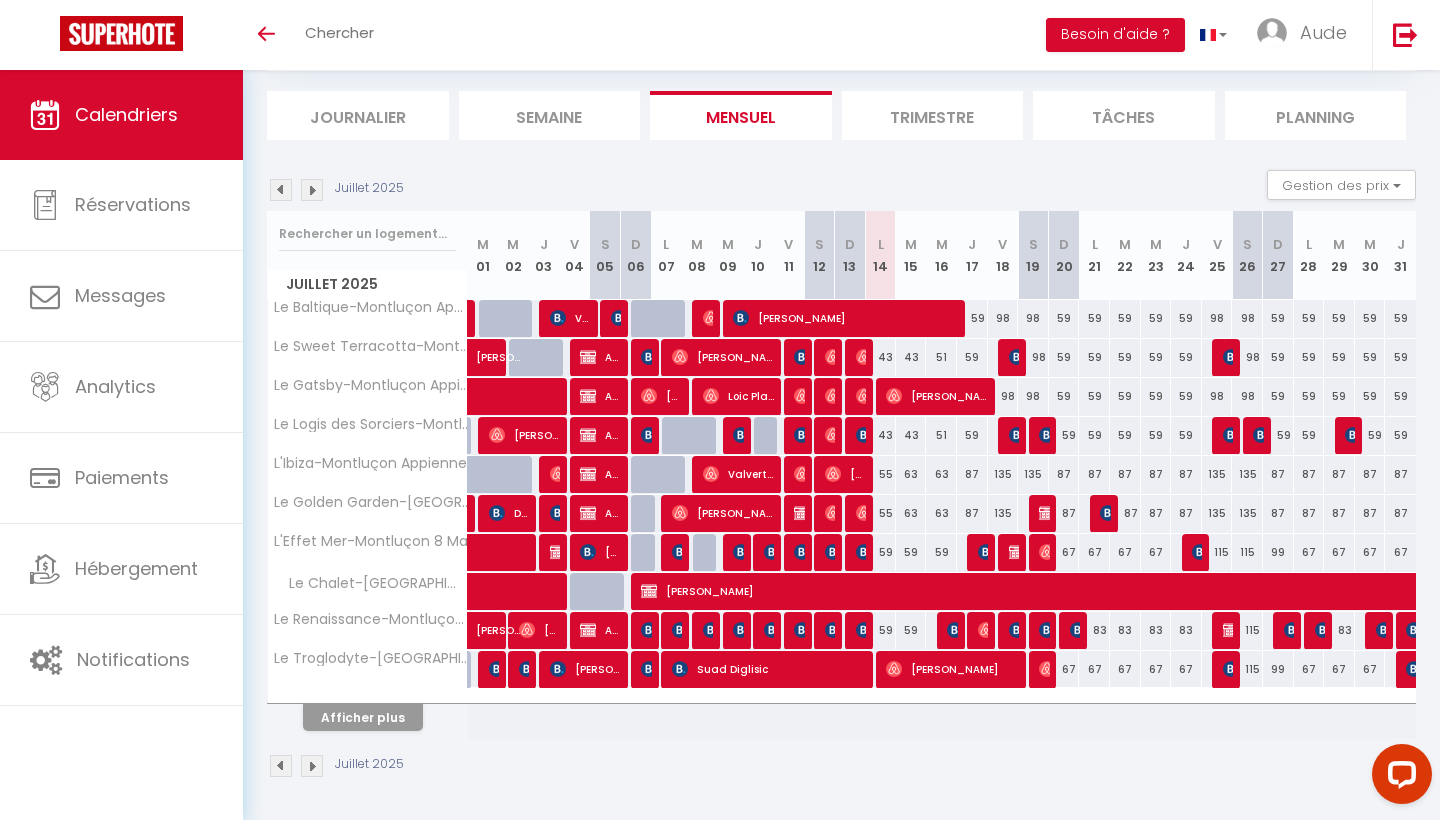 click on "Afficher plus" at bounding box center [363, 717] 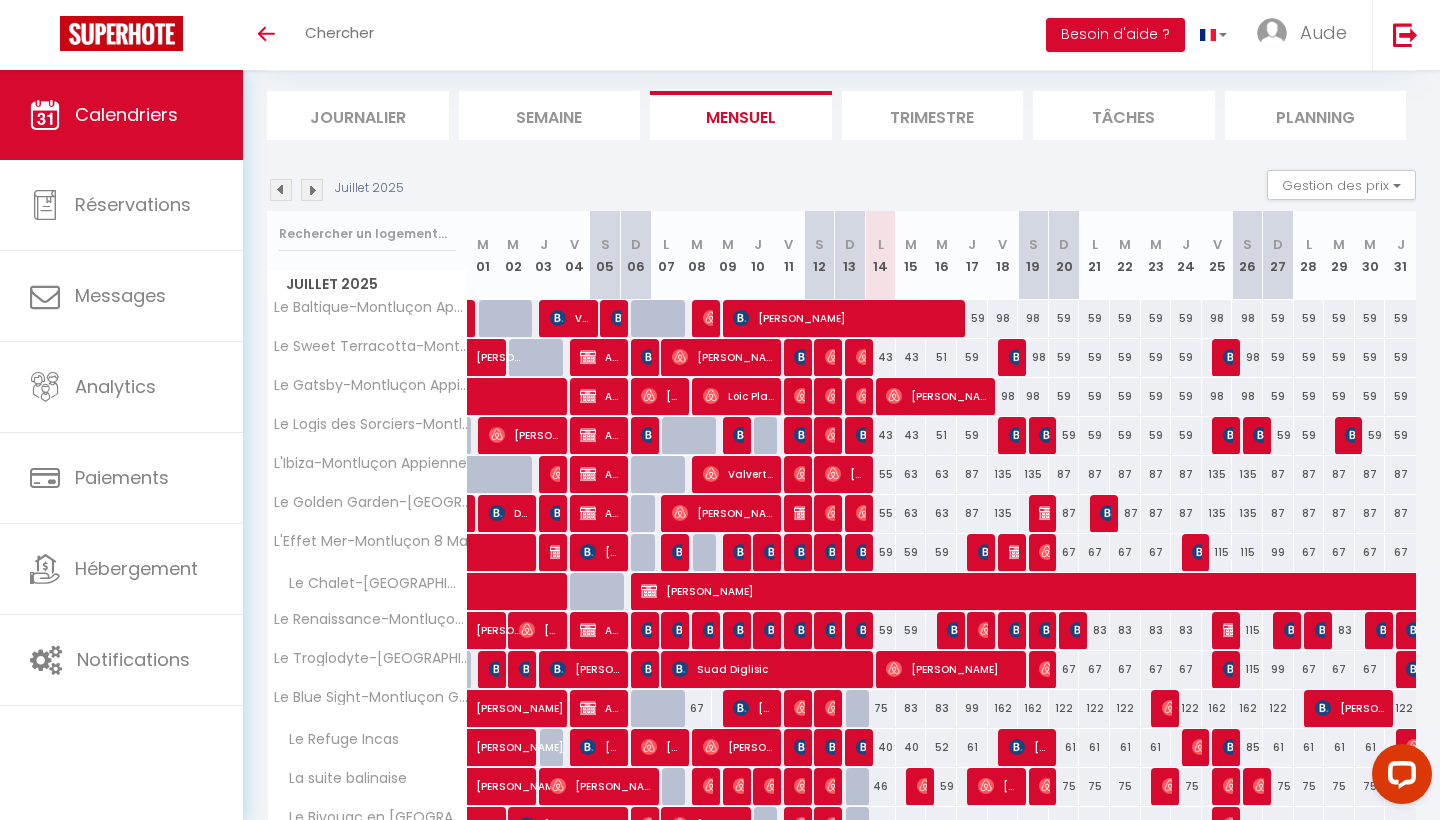 click on "59" at bounding box center (880, 552) 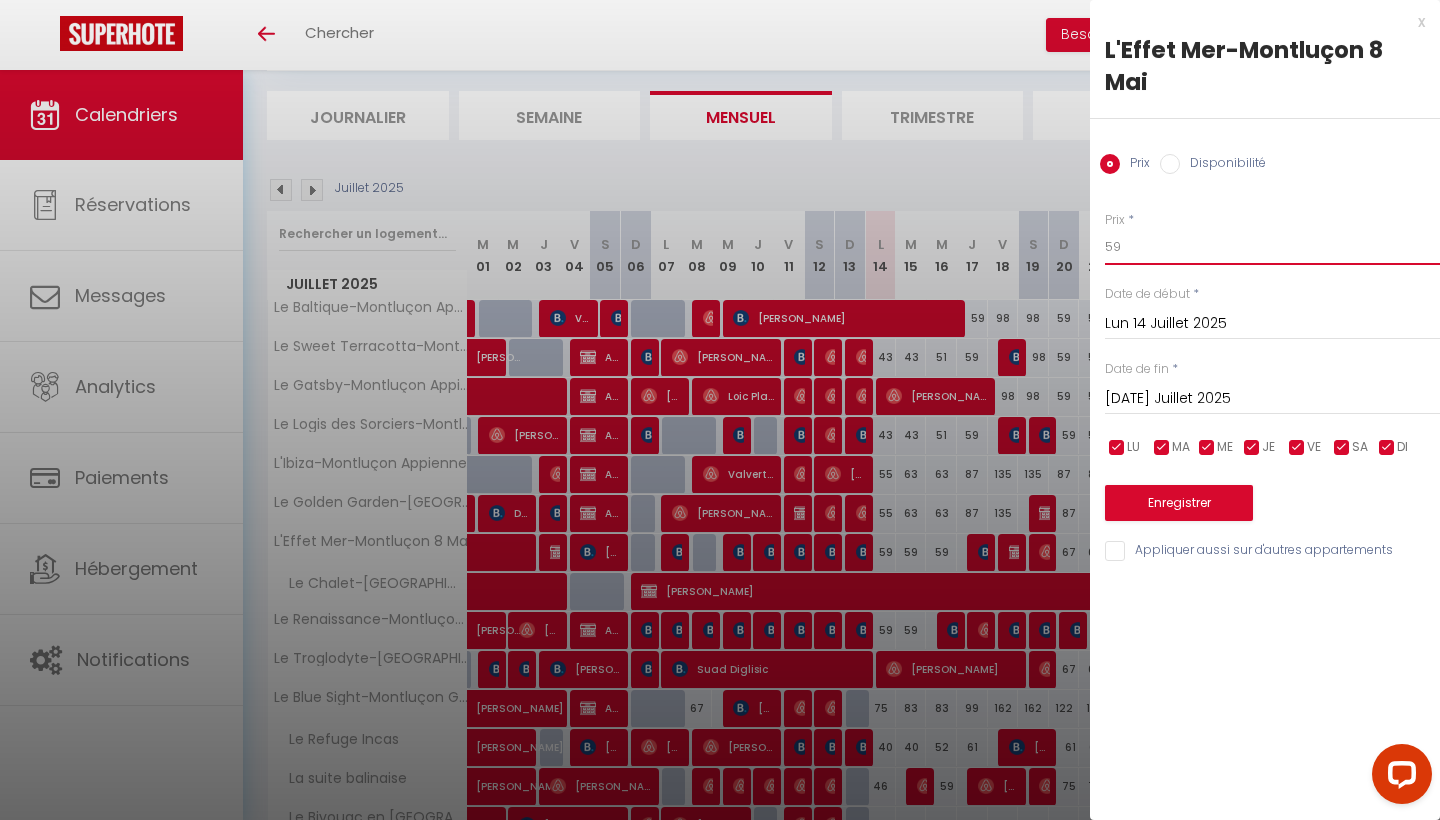 click on "59" at bounding box center (1272, 247) 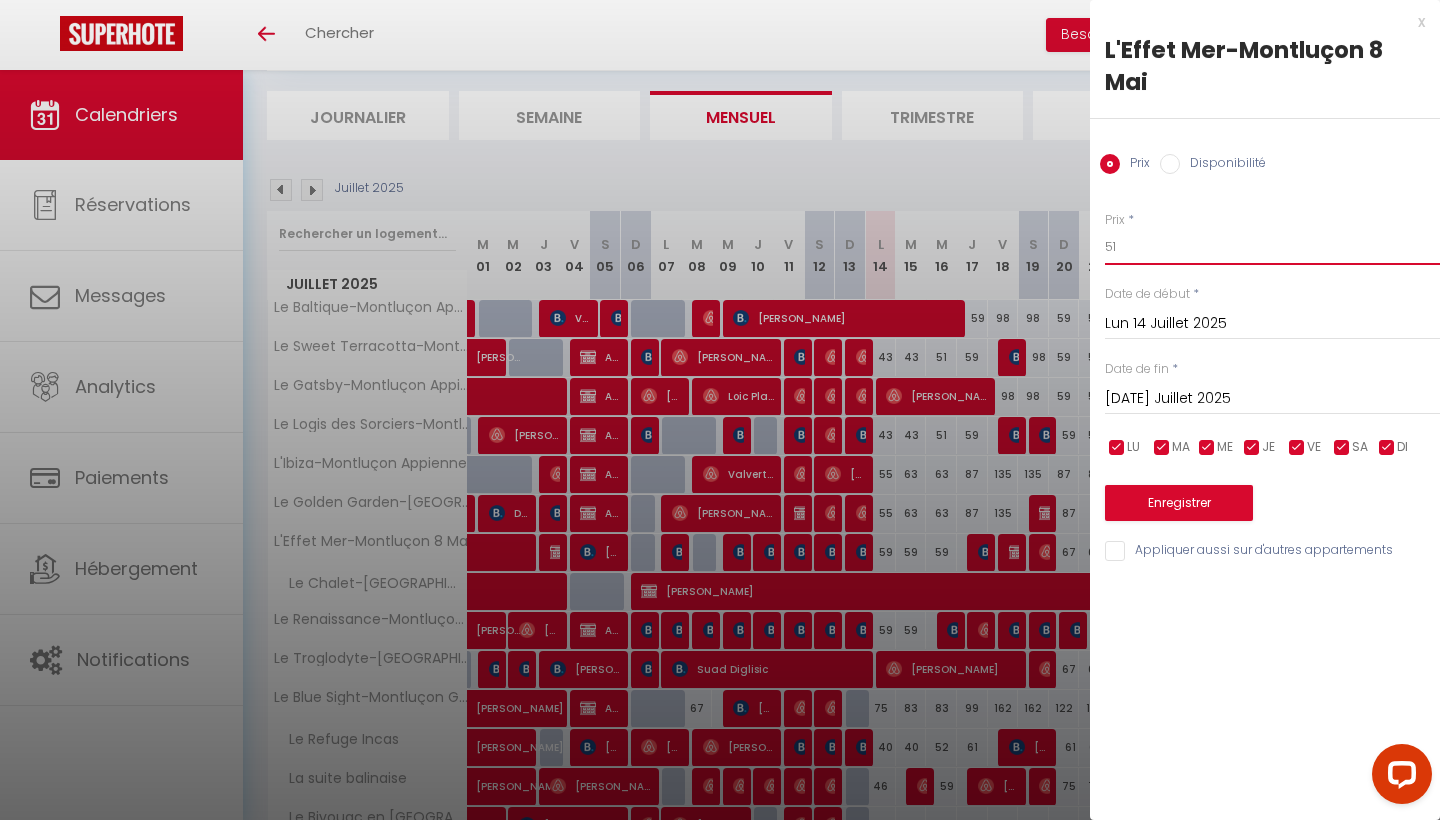 type on "51" 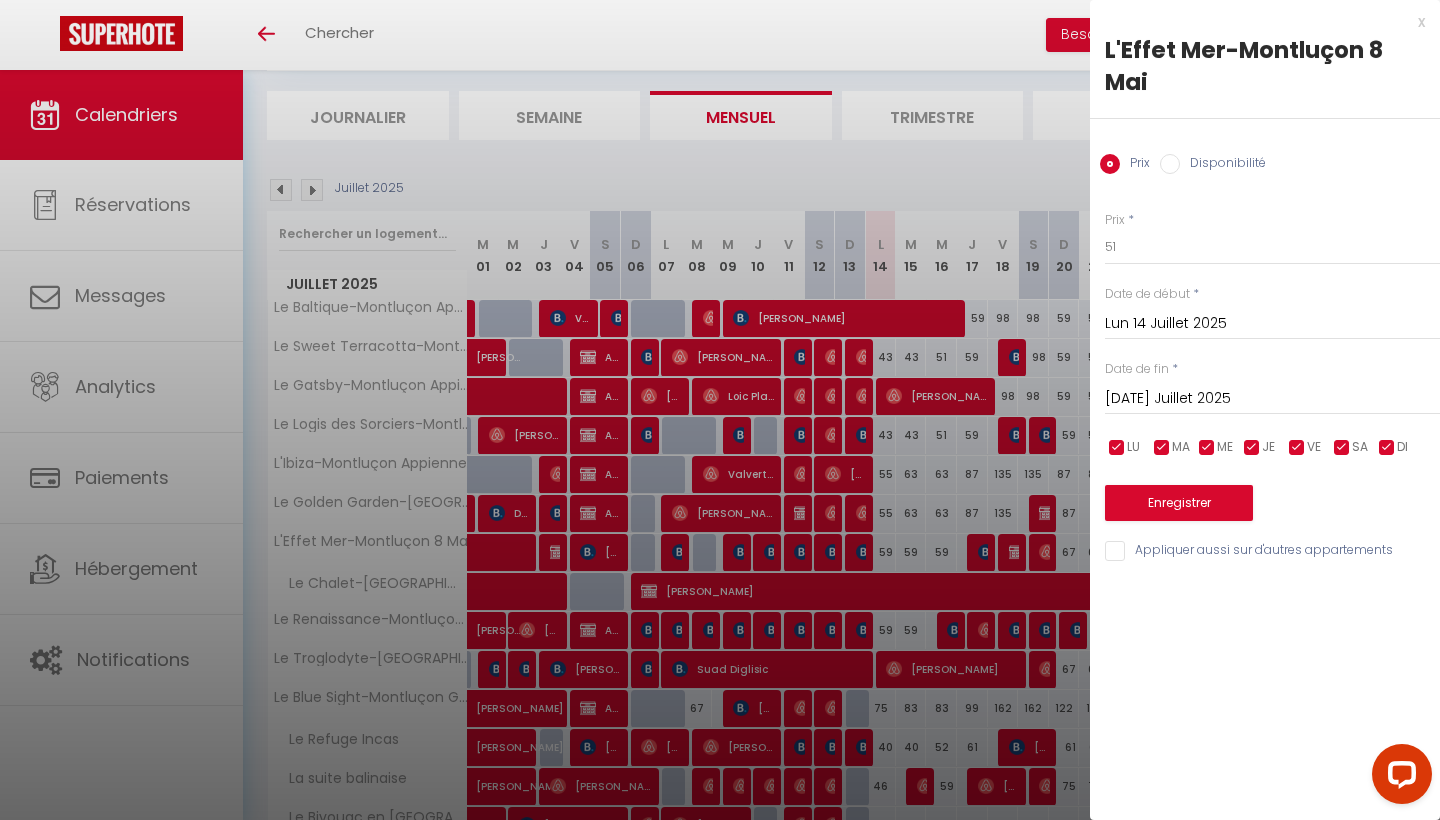 click on "Appliquer aussi sur d'autres appartements" at bounding box center (1272, 551) 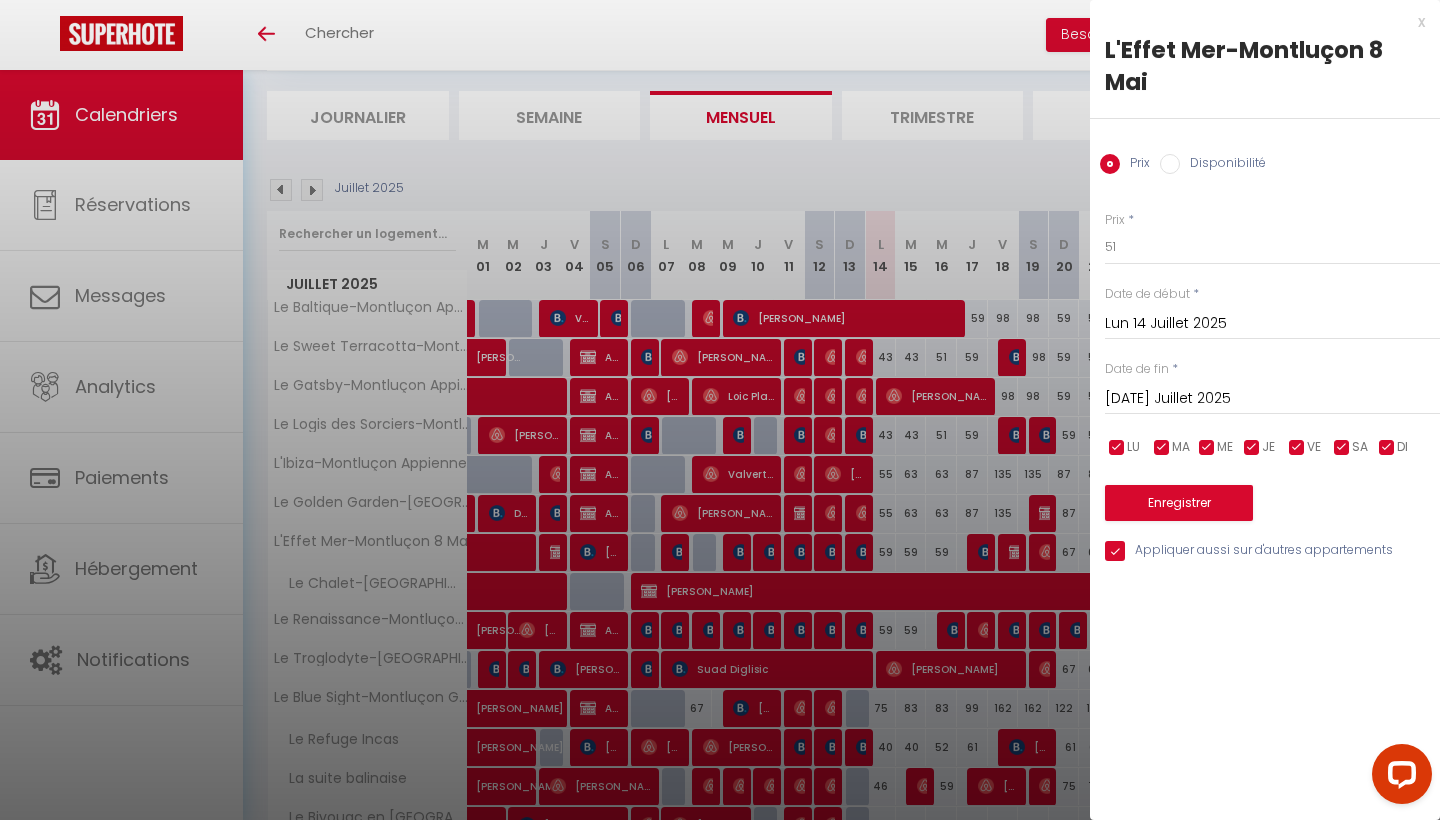 click on "Enregistrer" at bounding box center [1272, 490] 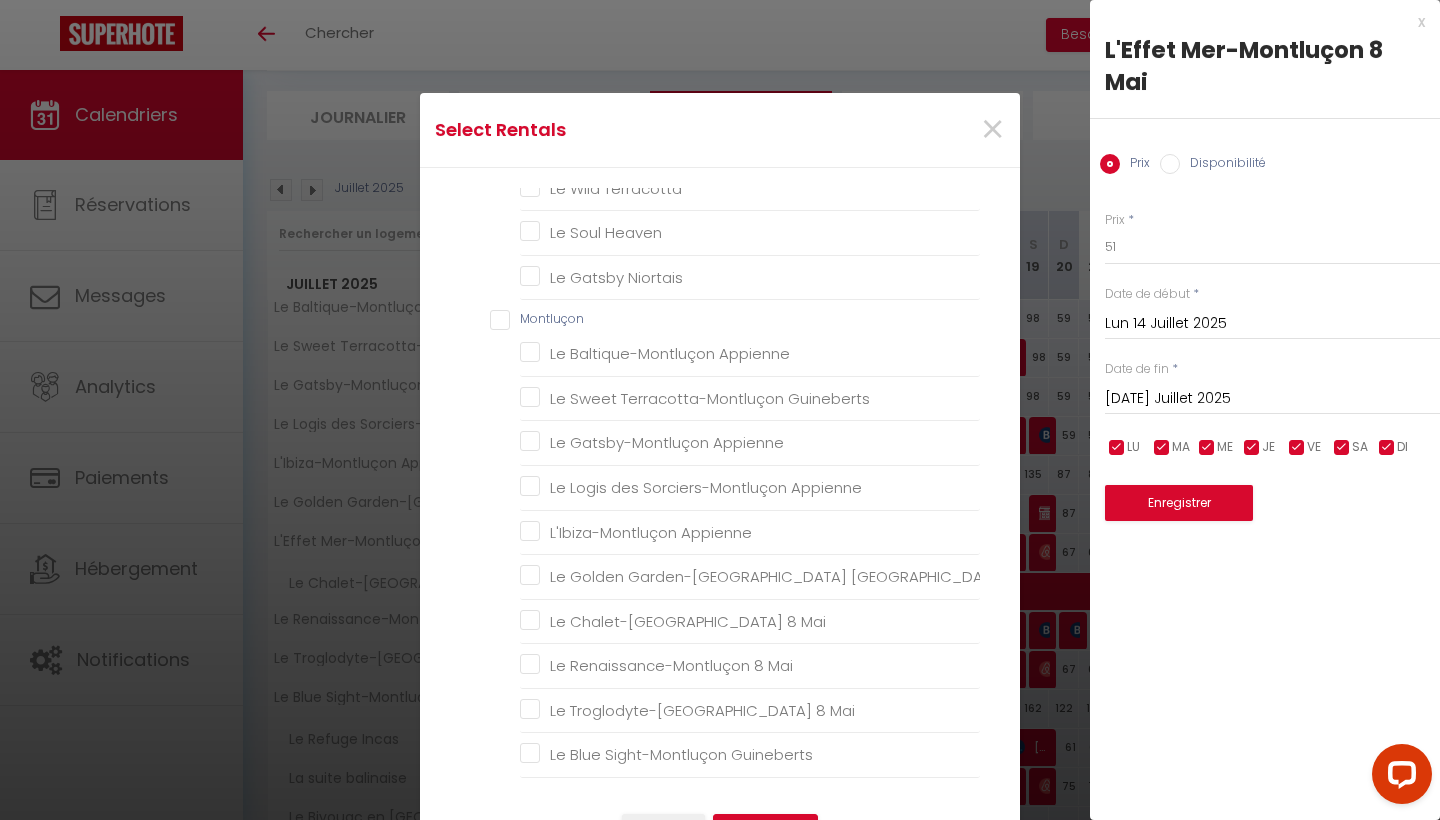 scroll, scrollTop: 790, scrollLeft: 0, axis: vertical 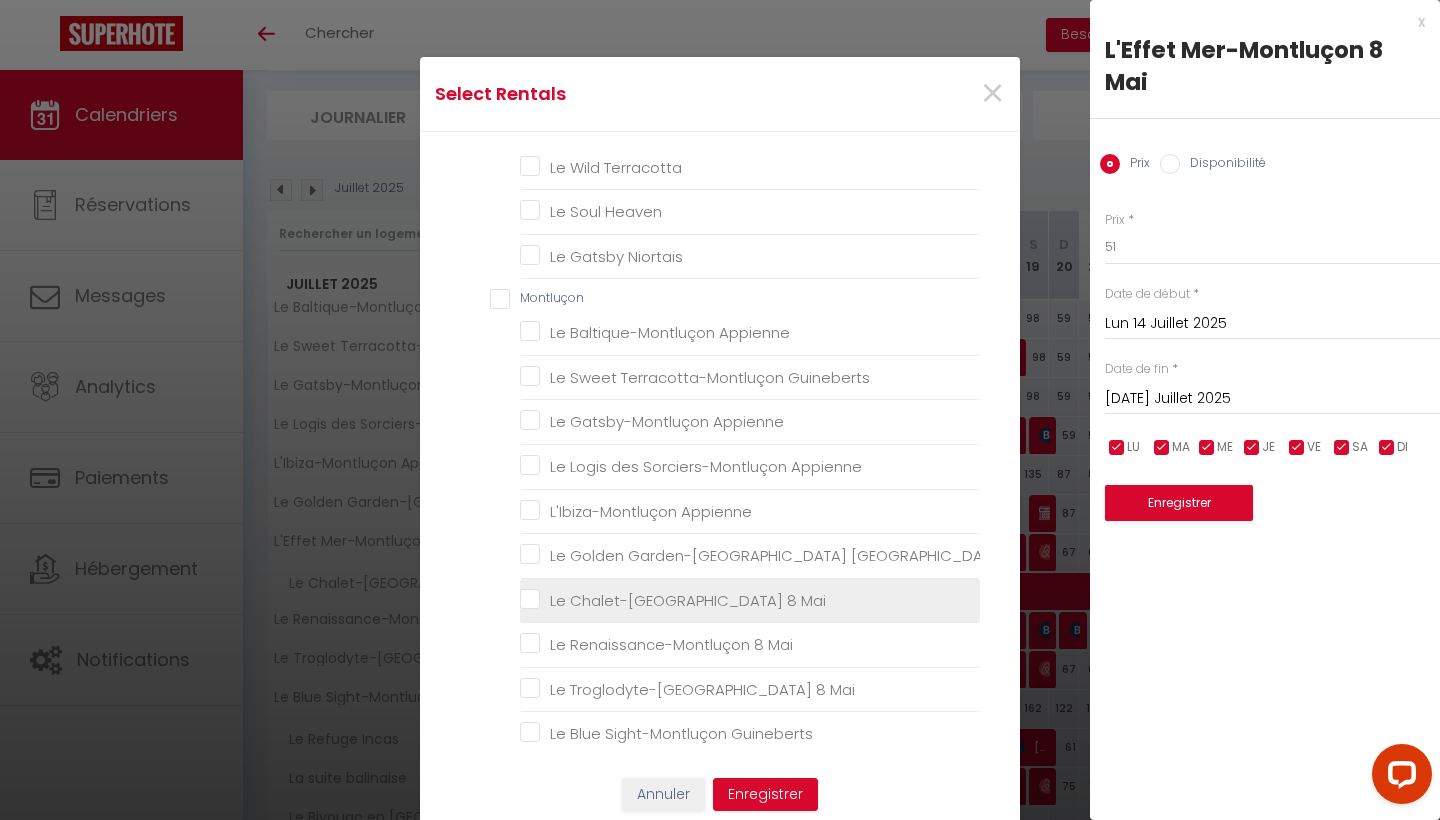 click on "Le Chalet-[GEOGRAPHIC_DATA] 8 Mai" at bounding box center [750, 600] 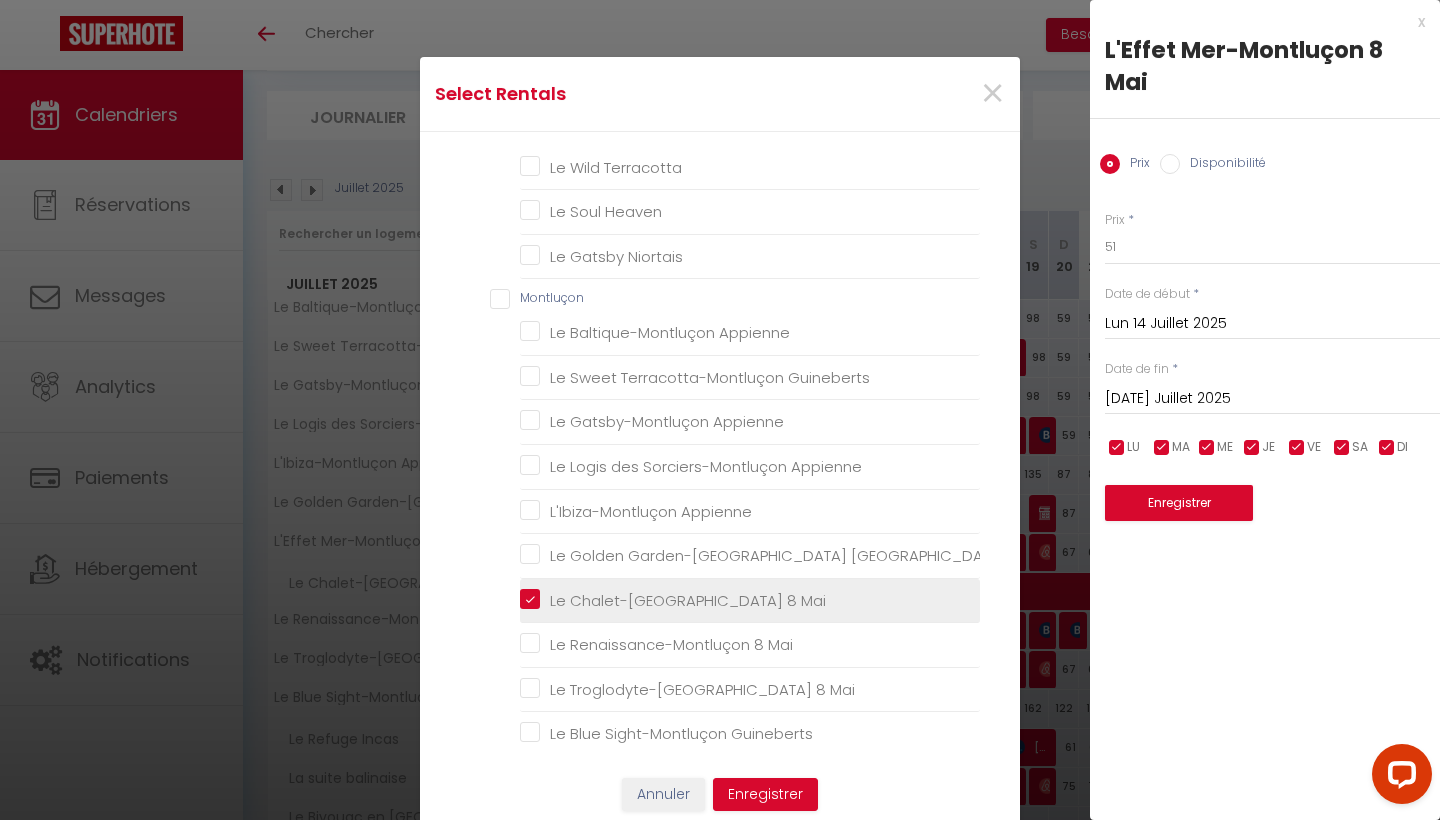 checkbox on "false" 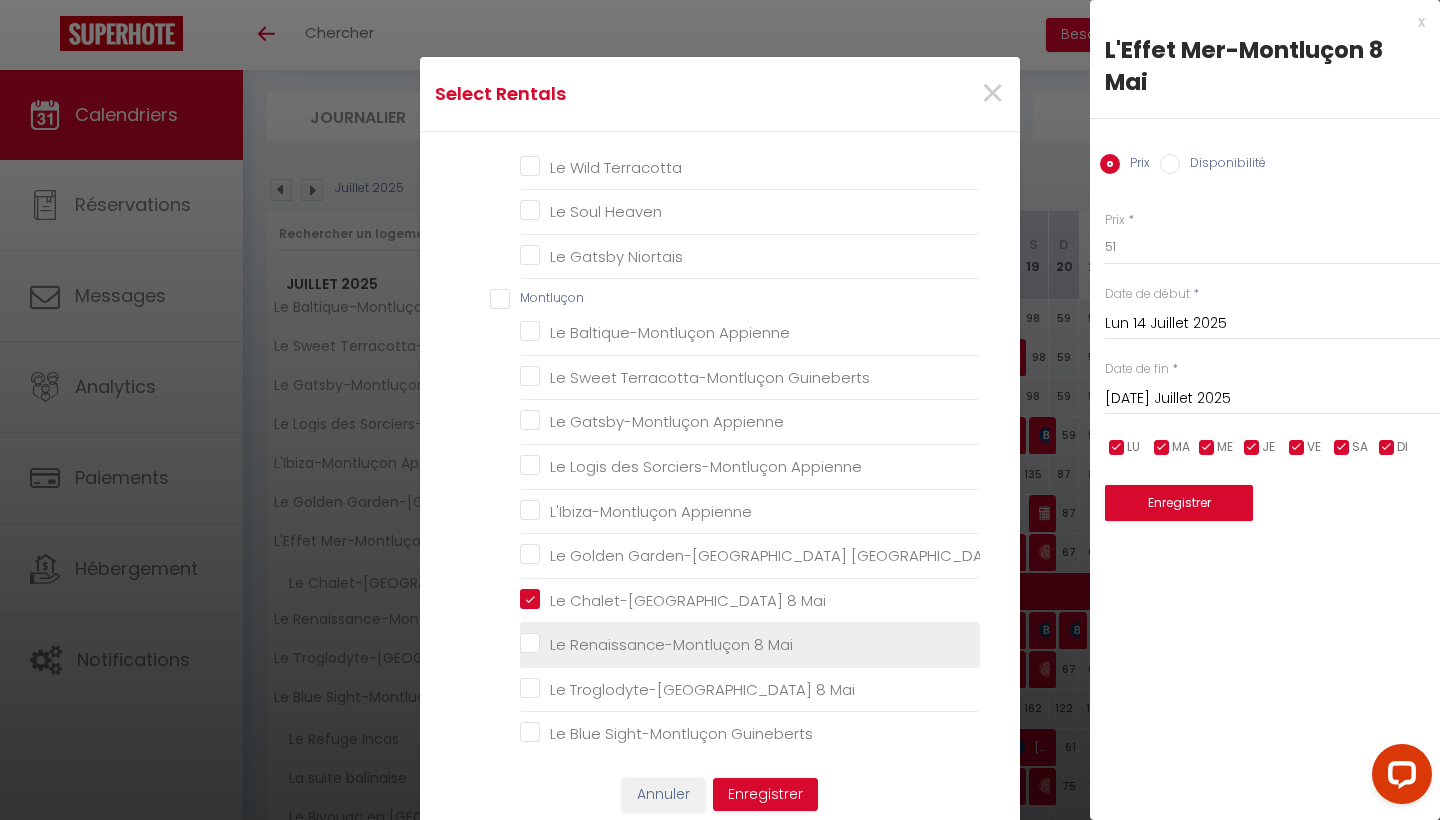 click on "Le Renaissance-Montluçon 8 Mai" at bounding box center [750, 645] 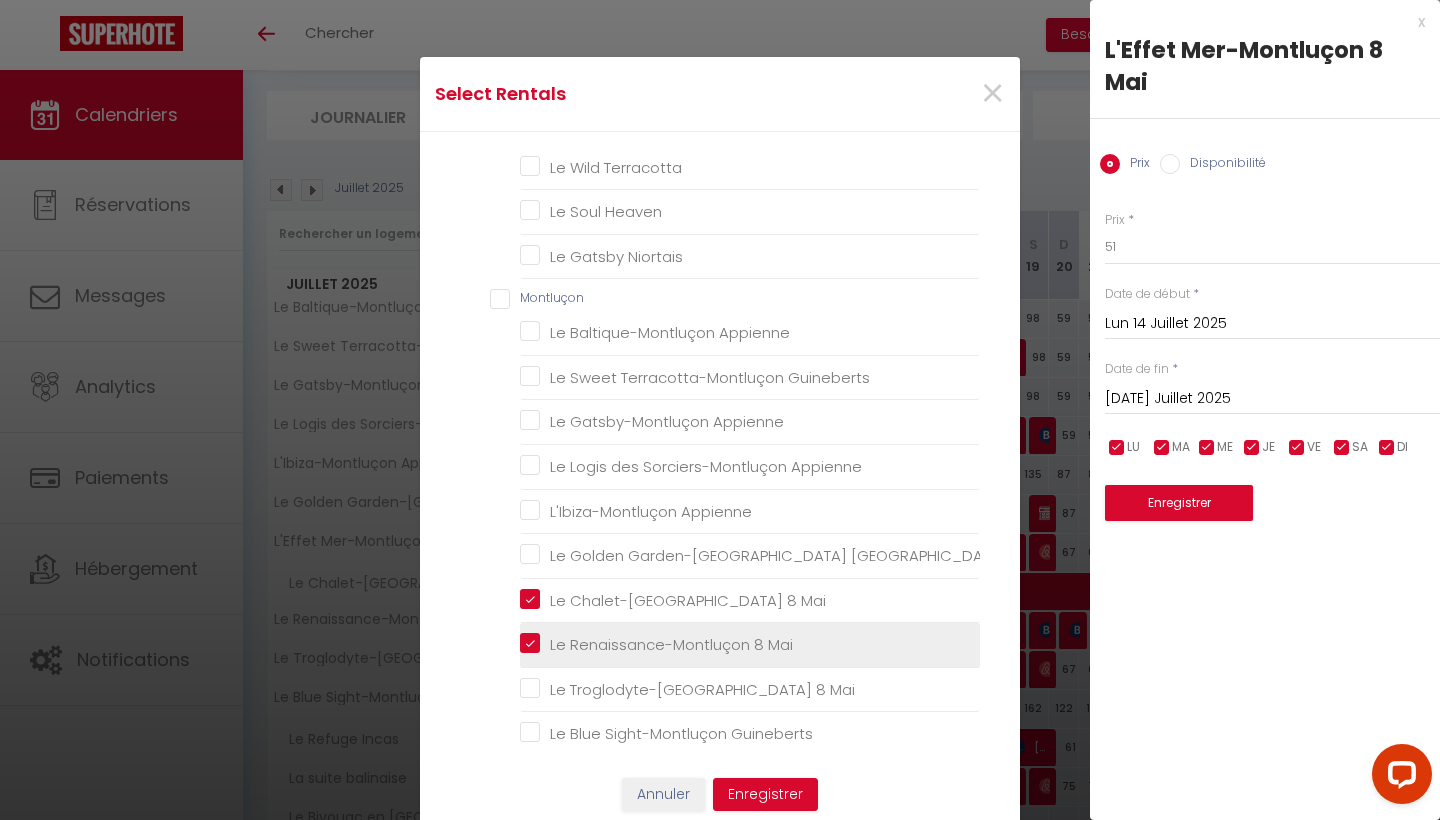 checkbox on "false" 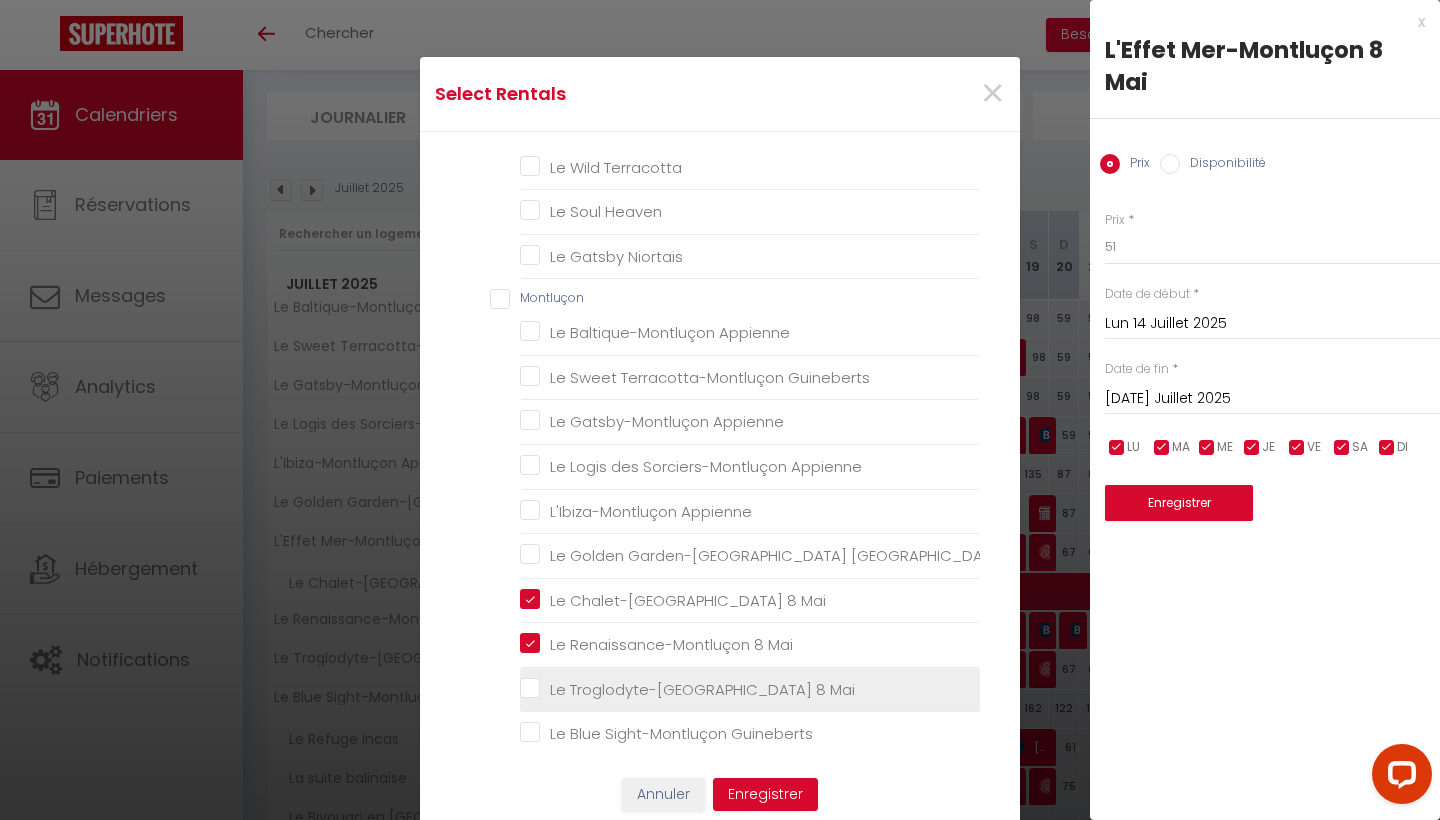 click on "Le Troglodyte-[GEOGRAPHIC_DATA] 8 Mai" at bounding box center [750, 690] 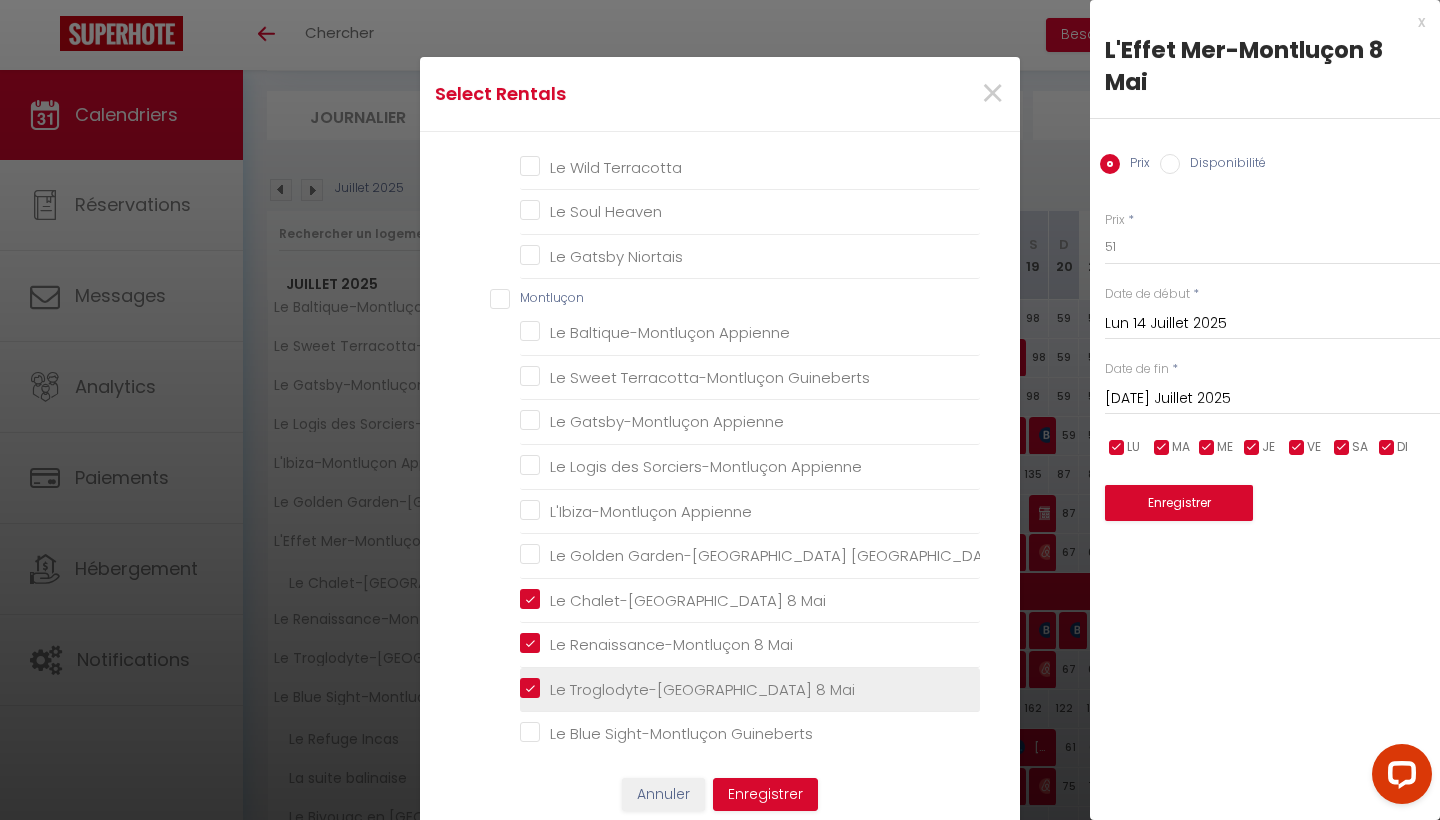 checkbox on "false" 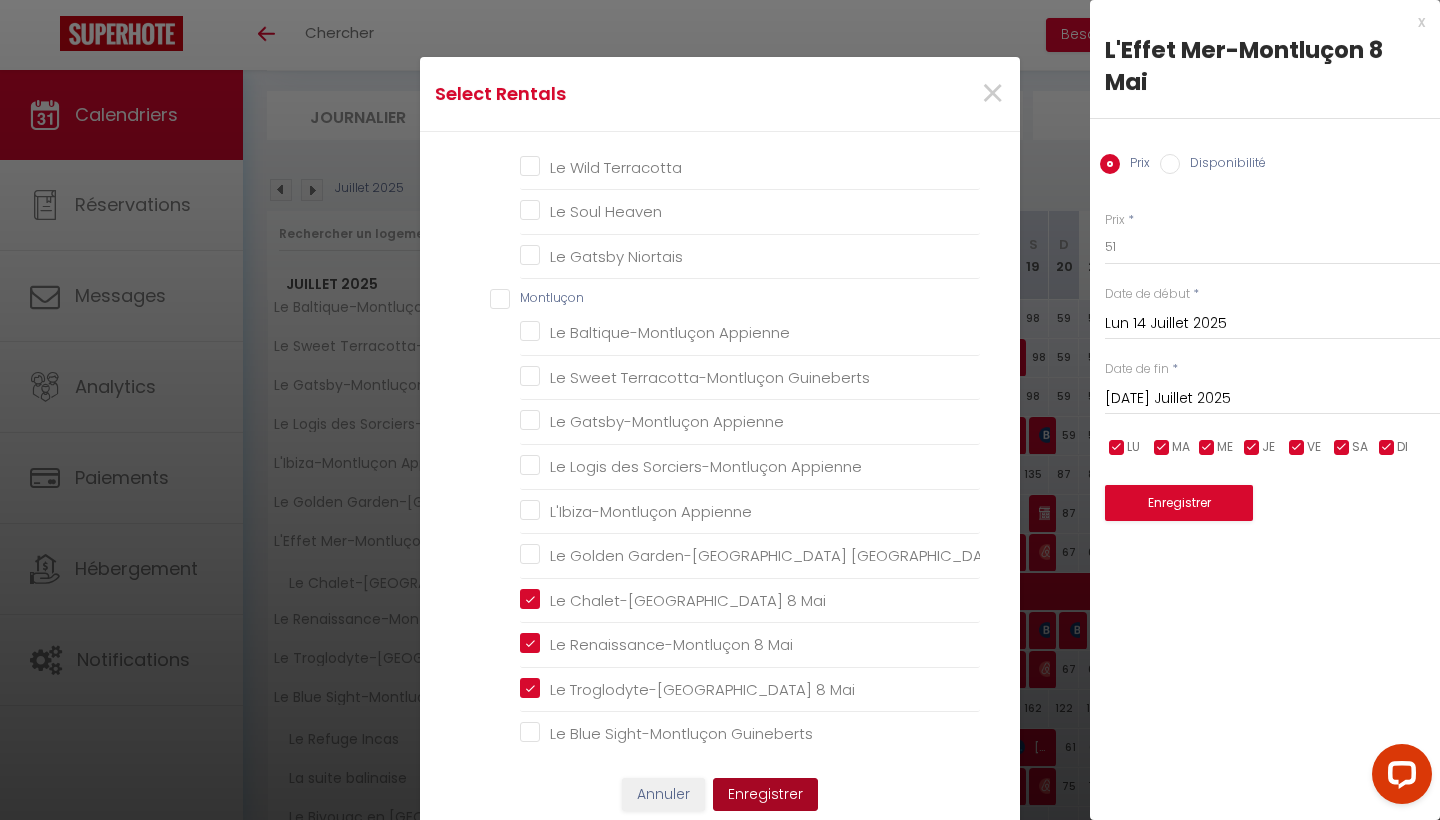 click on "Enregistrer" at bounding box center [765, 795] 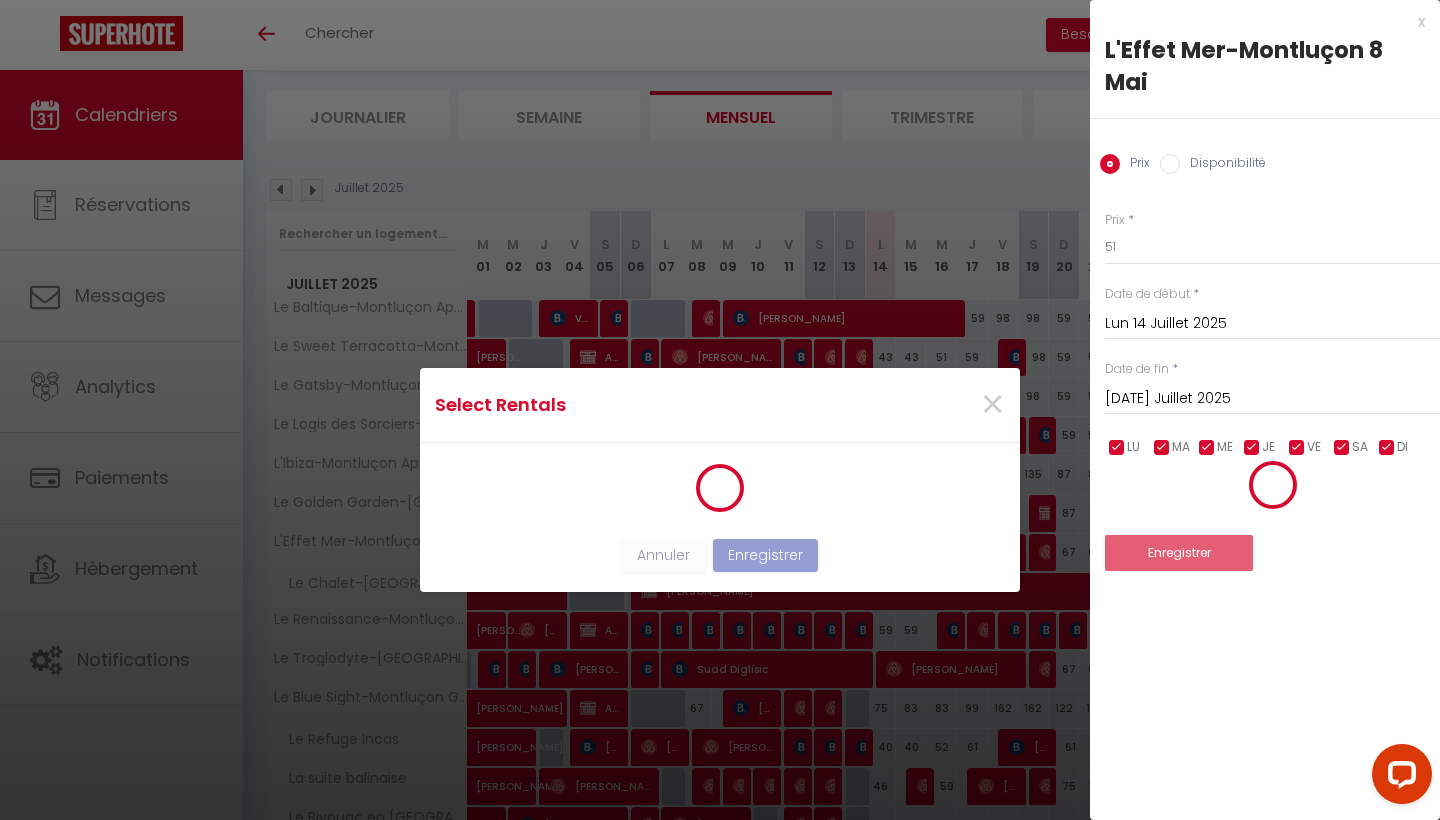 scroll, scrollTop: 0, scrollLeft: 0, axis: both 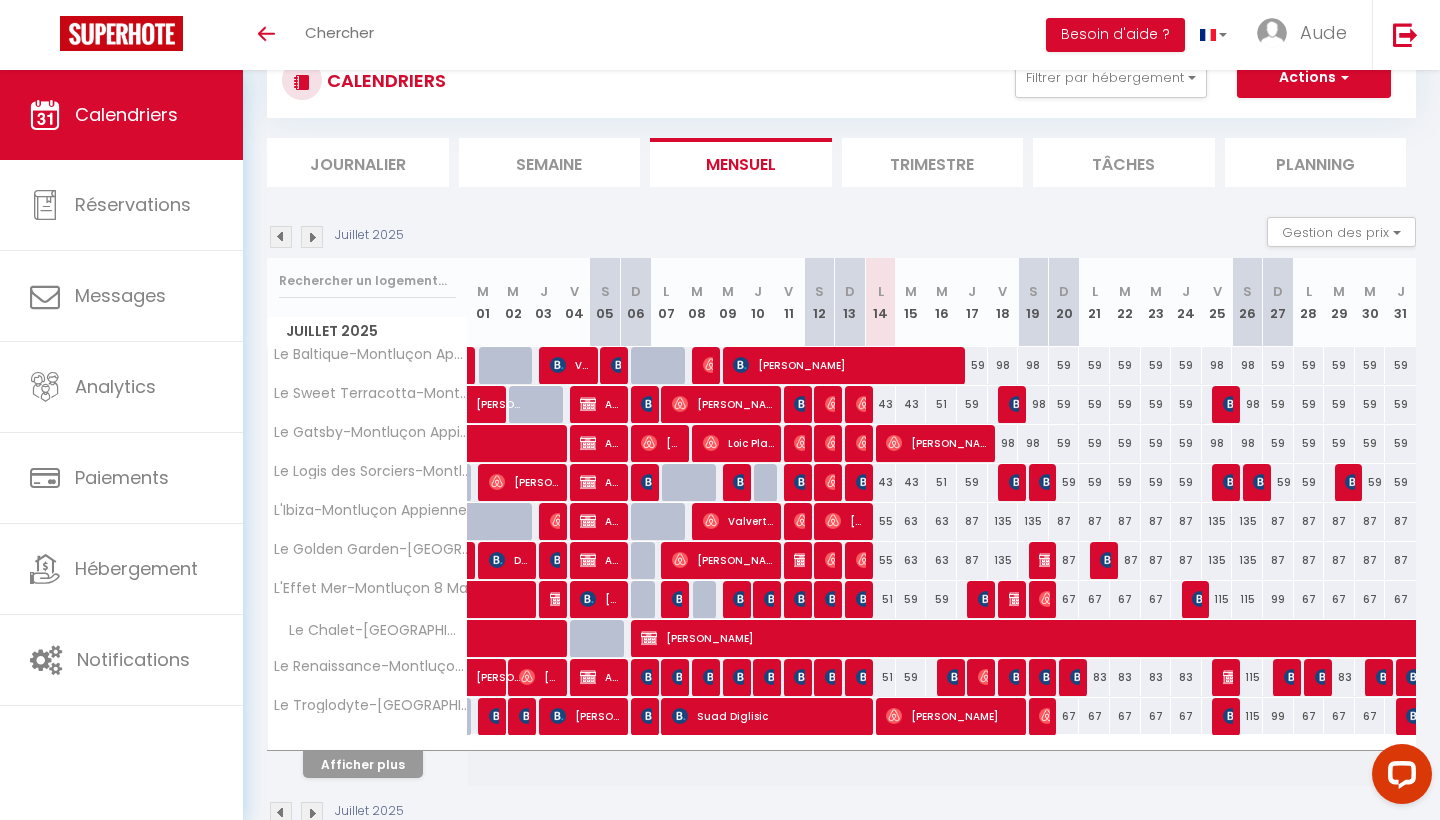 click on "Afficher plus" at bounding box center (363, 764) 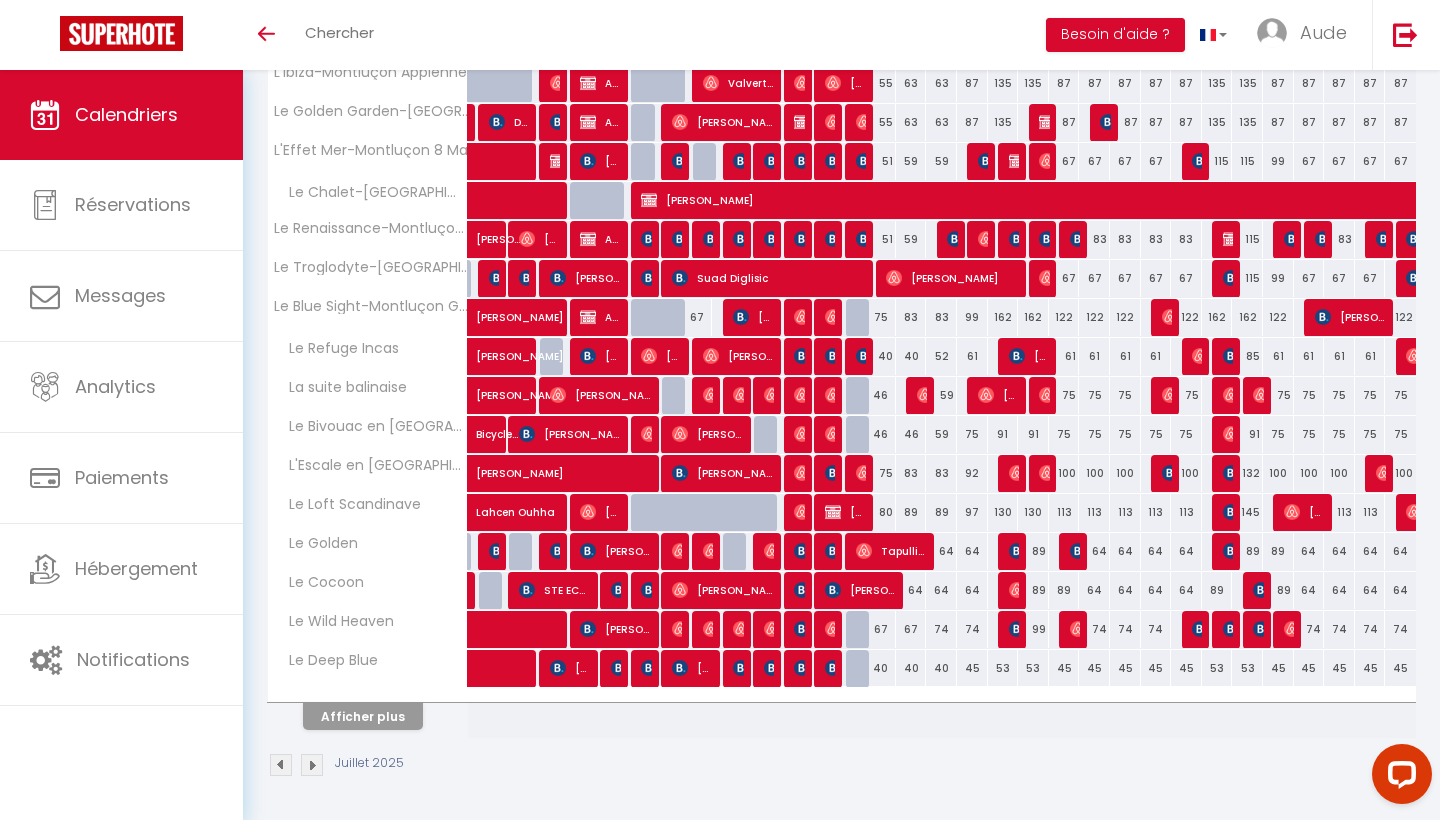 scroll, scrollTop: 507, scrollLeft: 0, axis: vertical 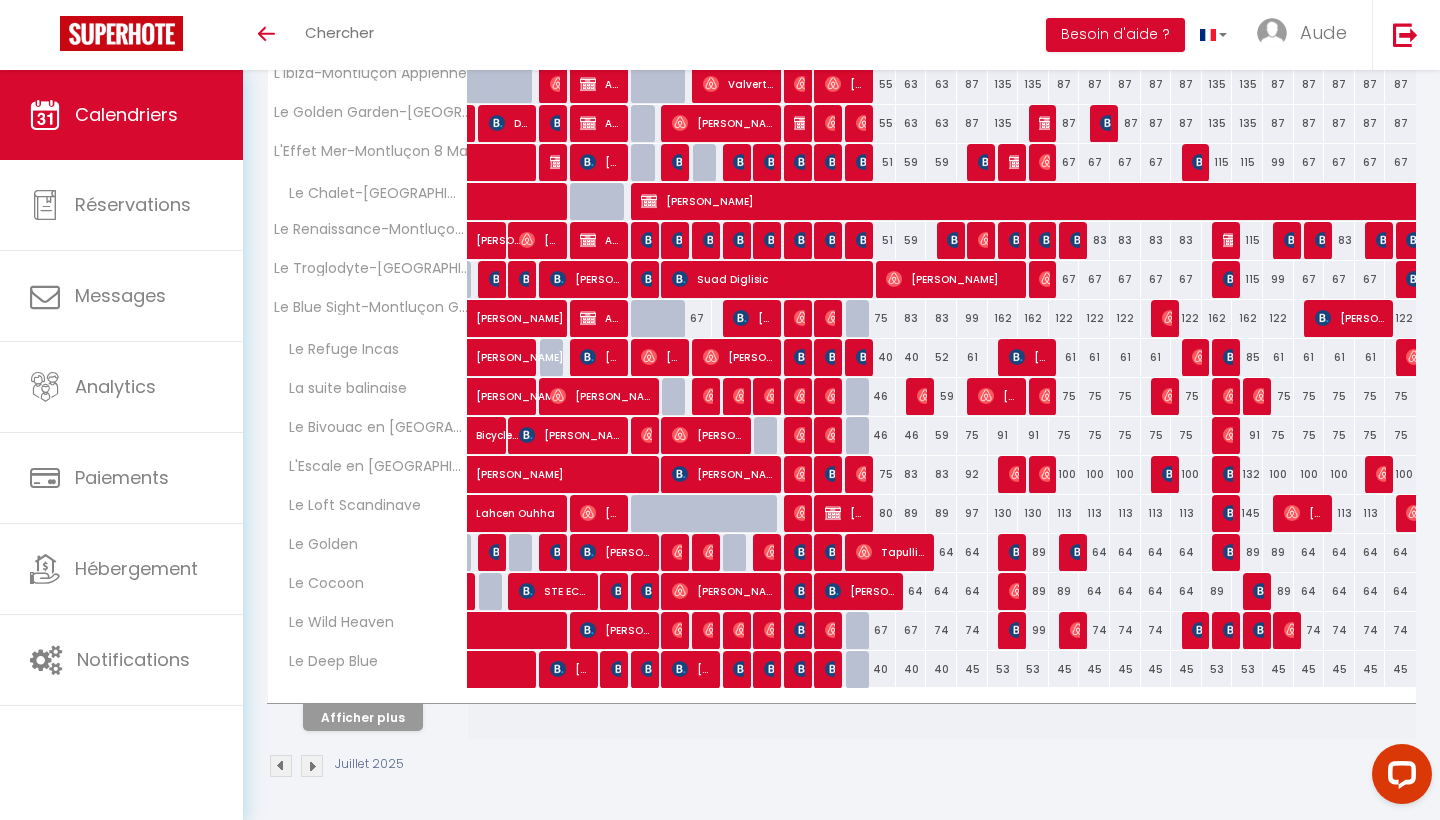 click on "Afficher plus" at bounding box center (363, 717) 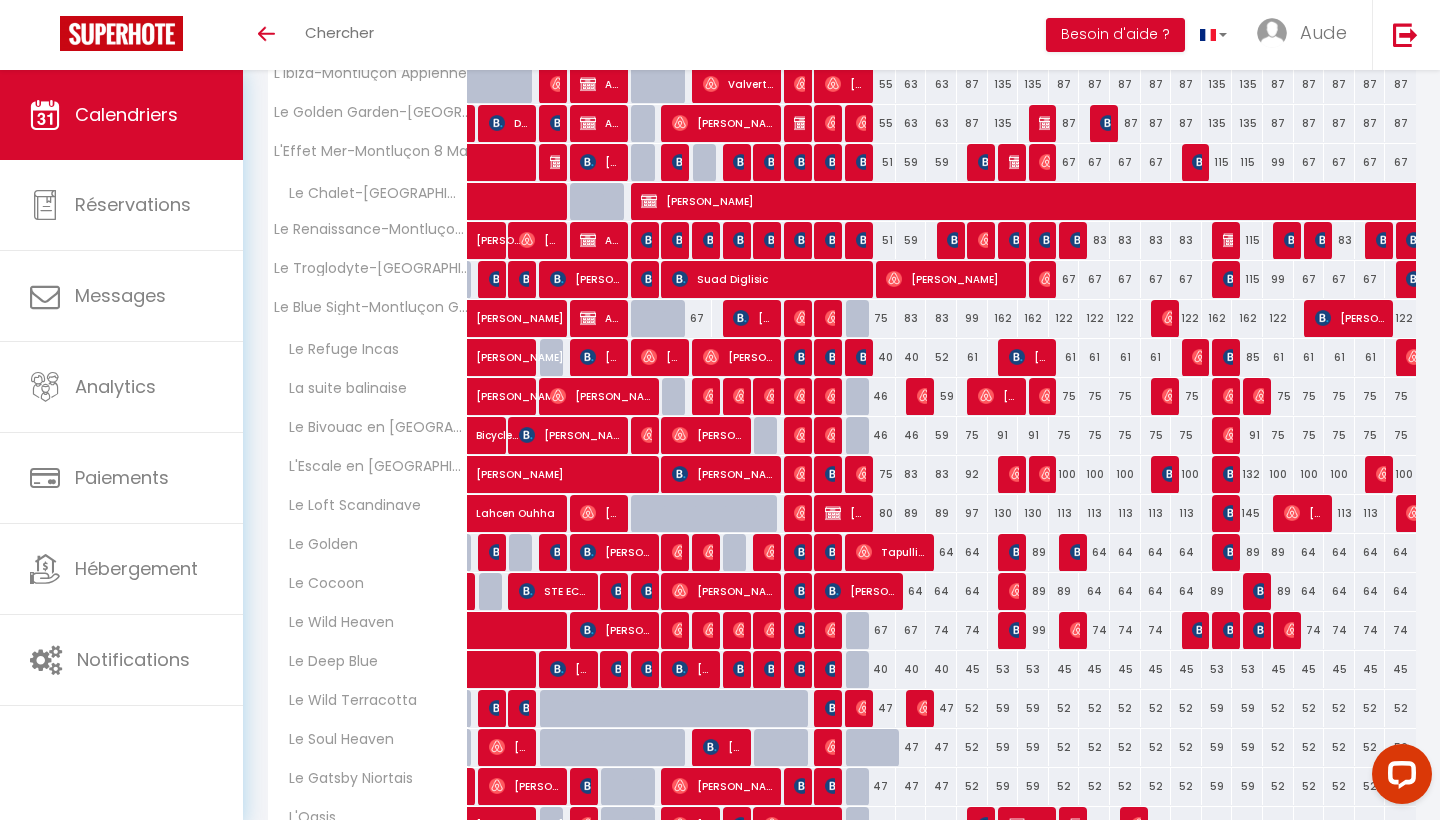 click at bounding box center [891, 759] 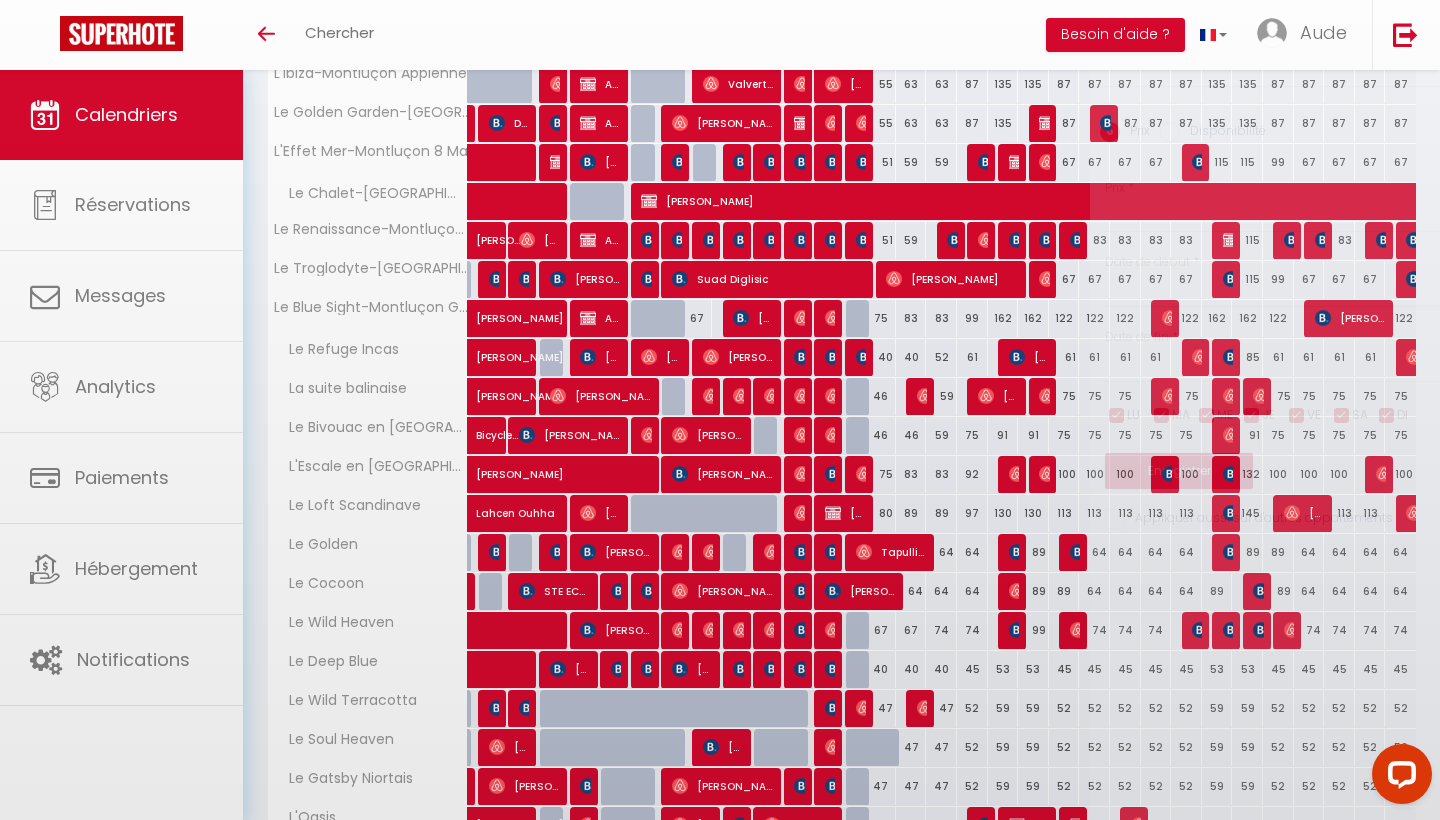 type on "47" 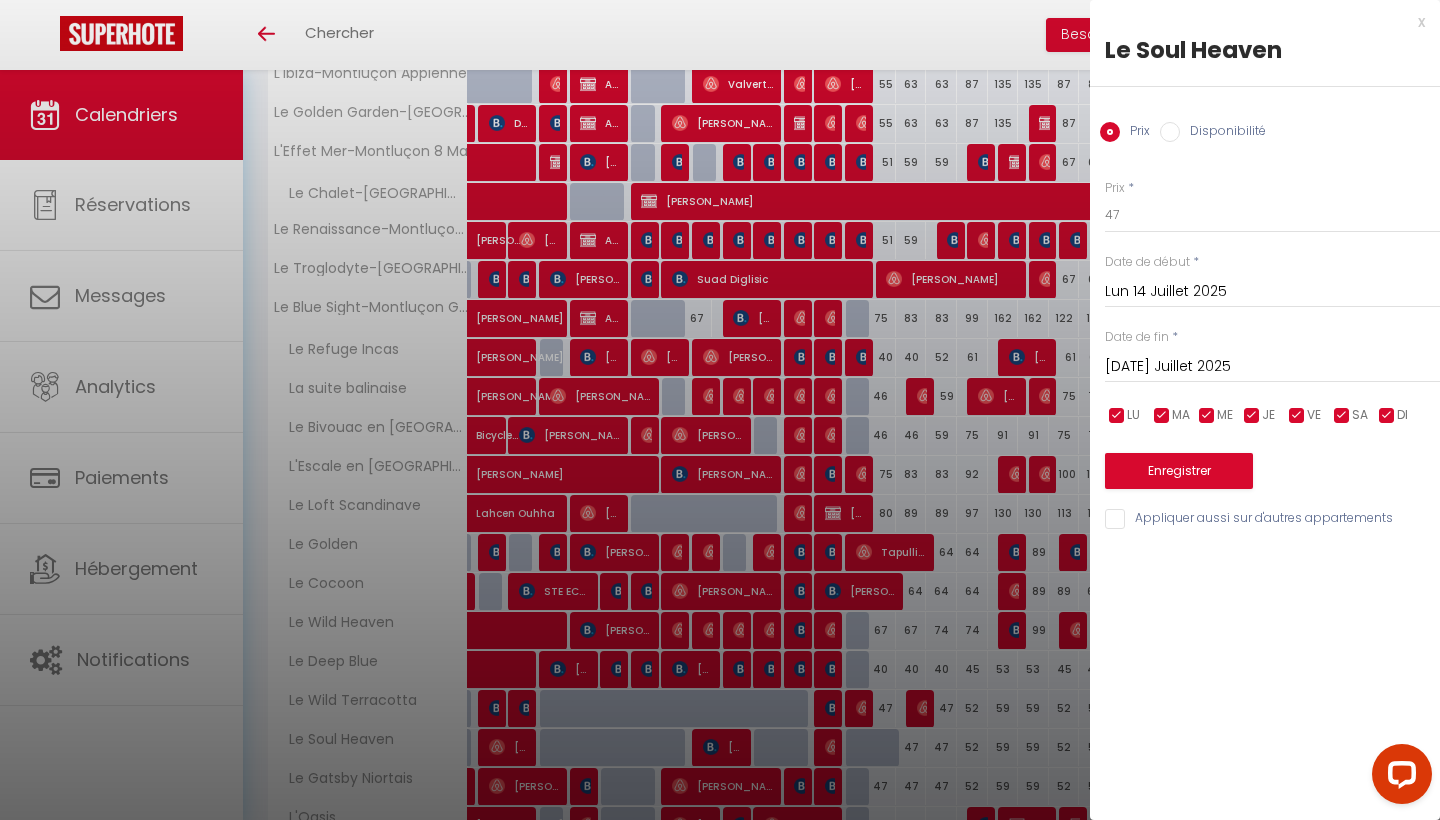 click on "Disponibilité" at bounding box center (1223, 133) 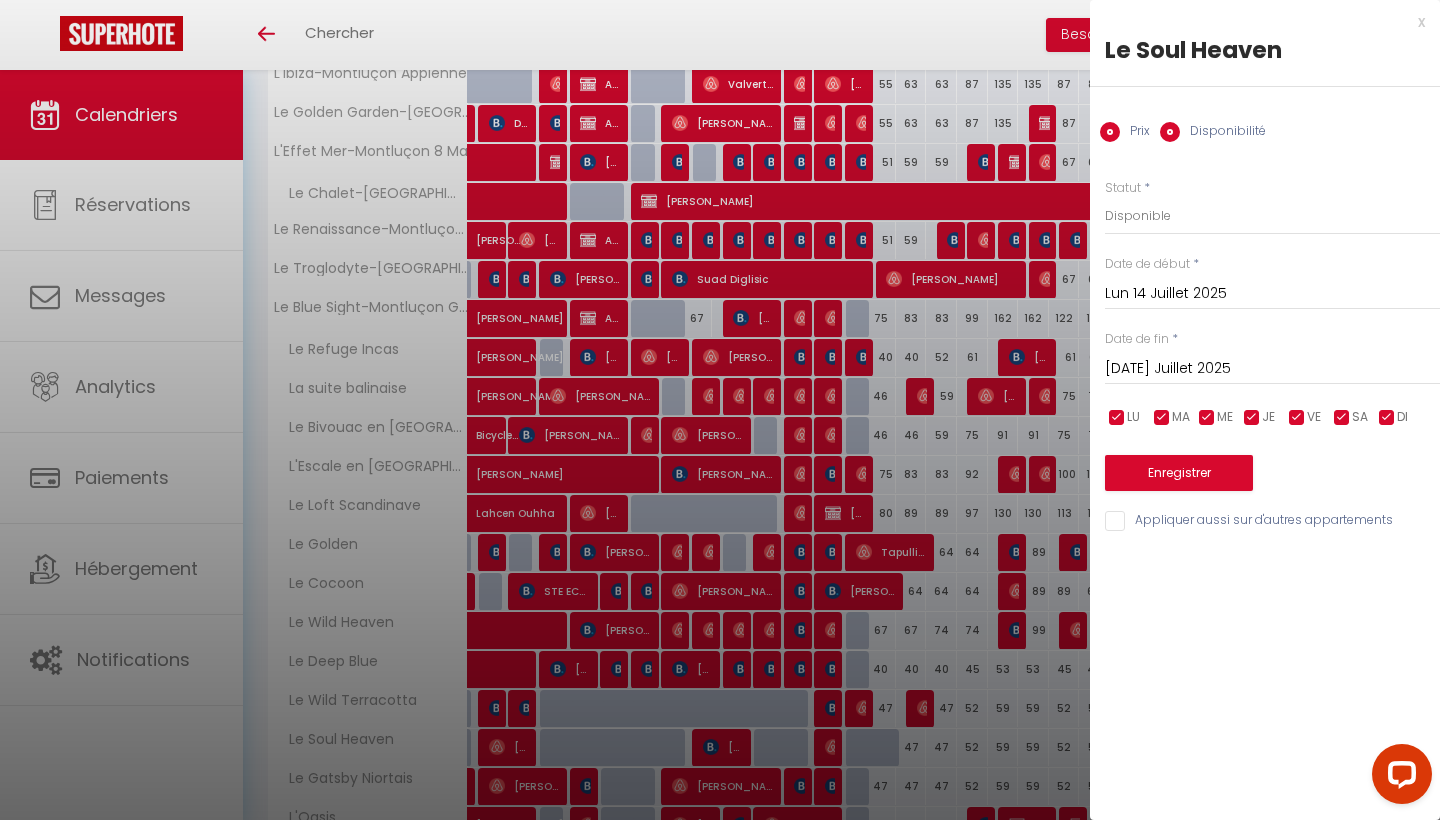 radio on "false" 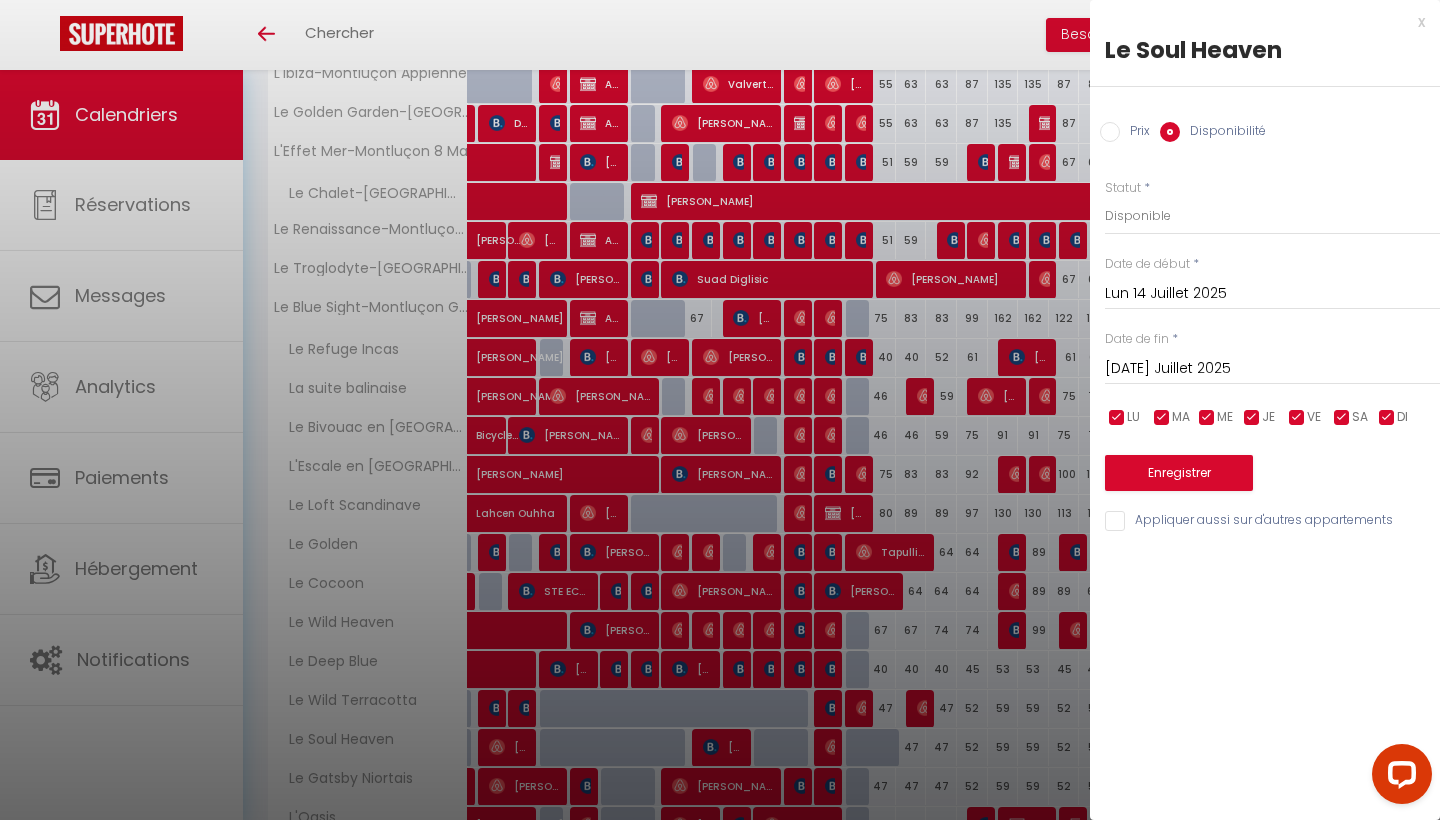 click on "Enregistrer" at bounding box center [1179, 473] 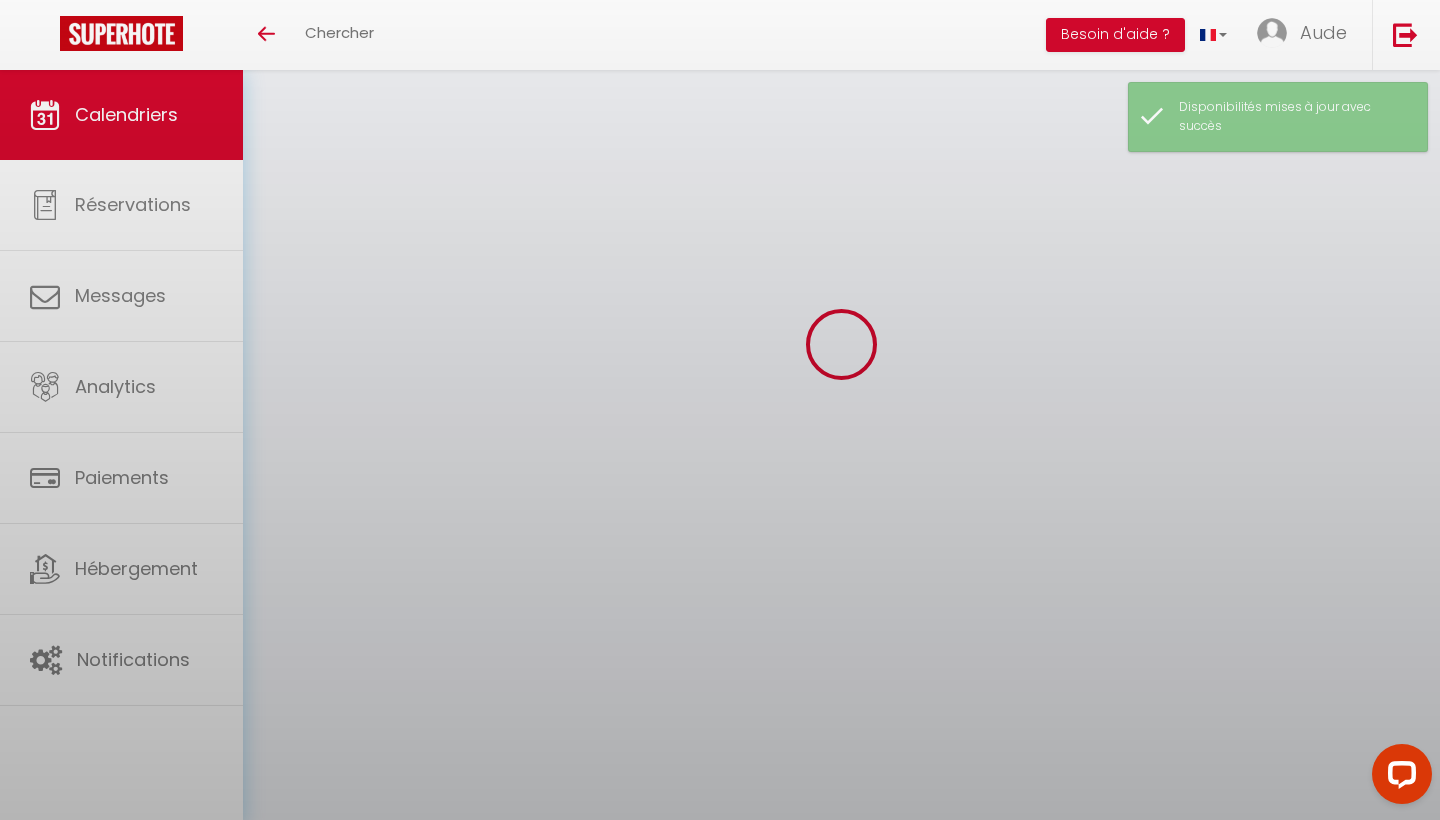 scroll, scrollTop: 70, scrollLeft: 0, axis: vertical 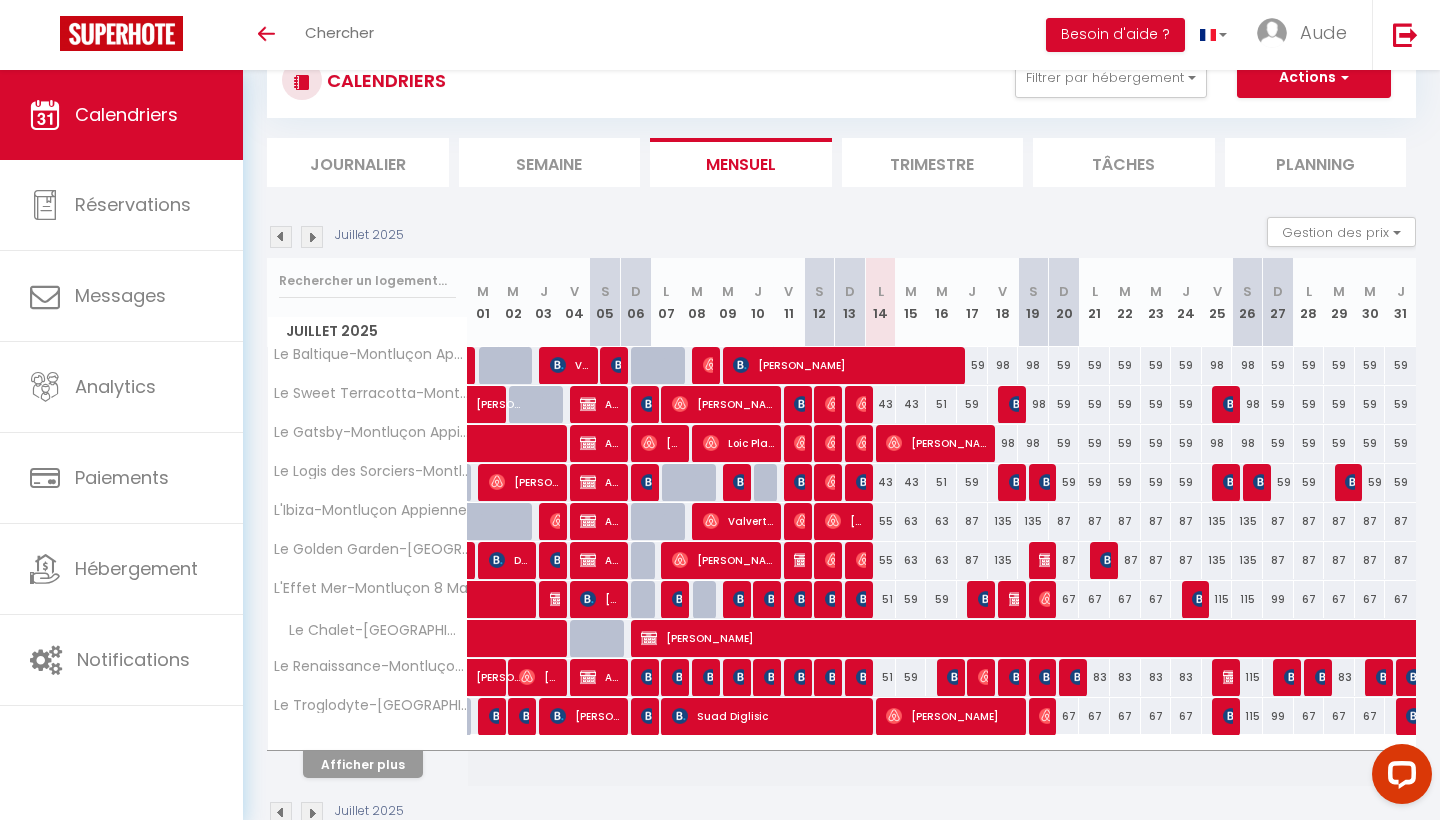 click on "Juillet 2025
Gestion des prix
Nb Nuits minimum   Règles   Disponibilité" at bounding box center (841, 237) 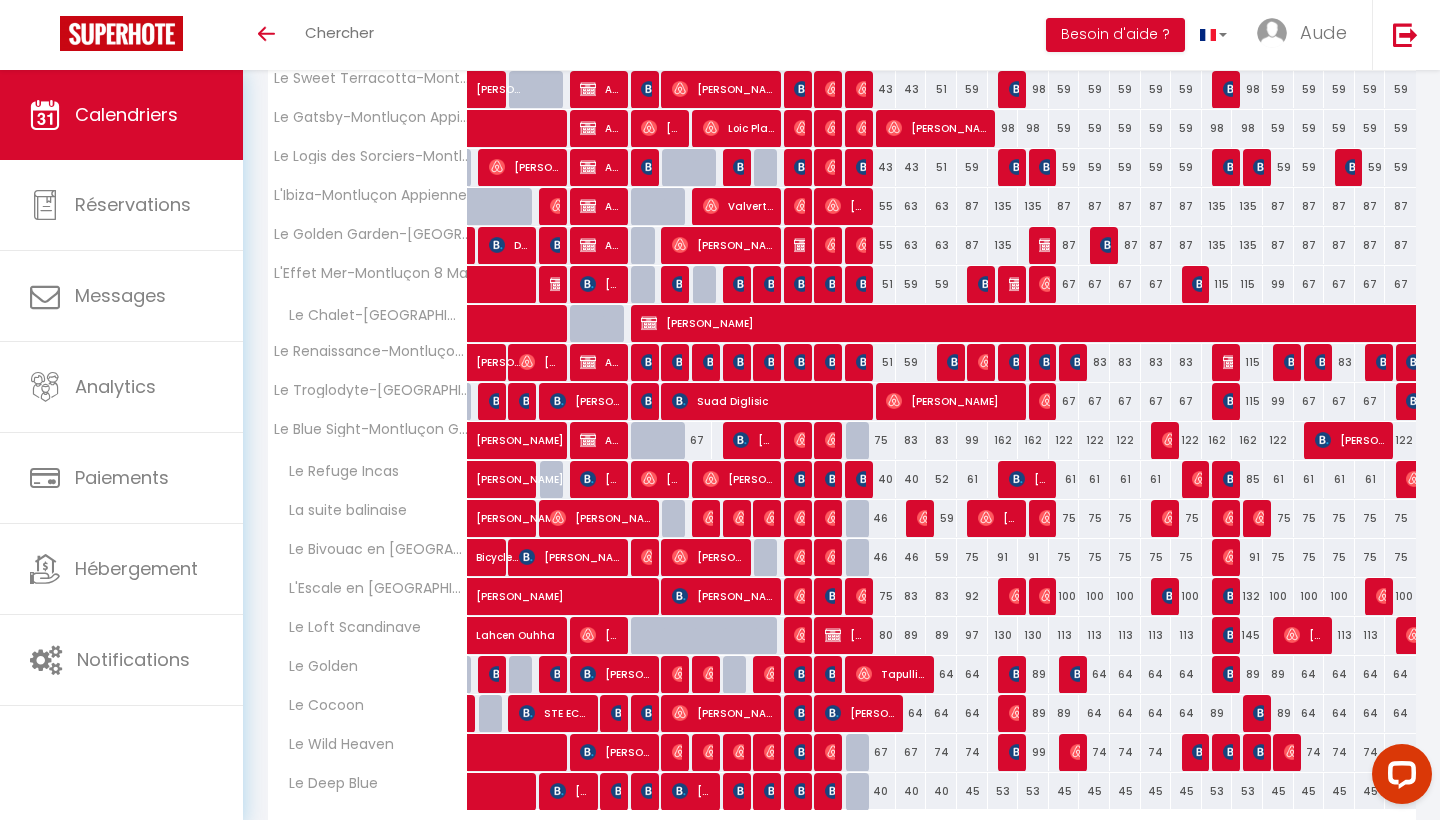 scroll, scrollTop: 386, scrollLeft: 0, axis: vertical 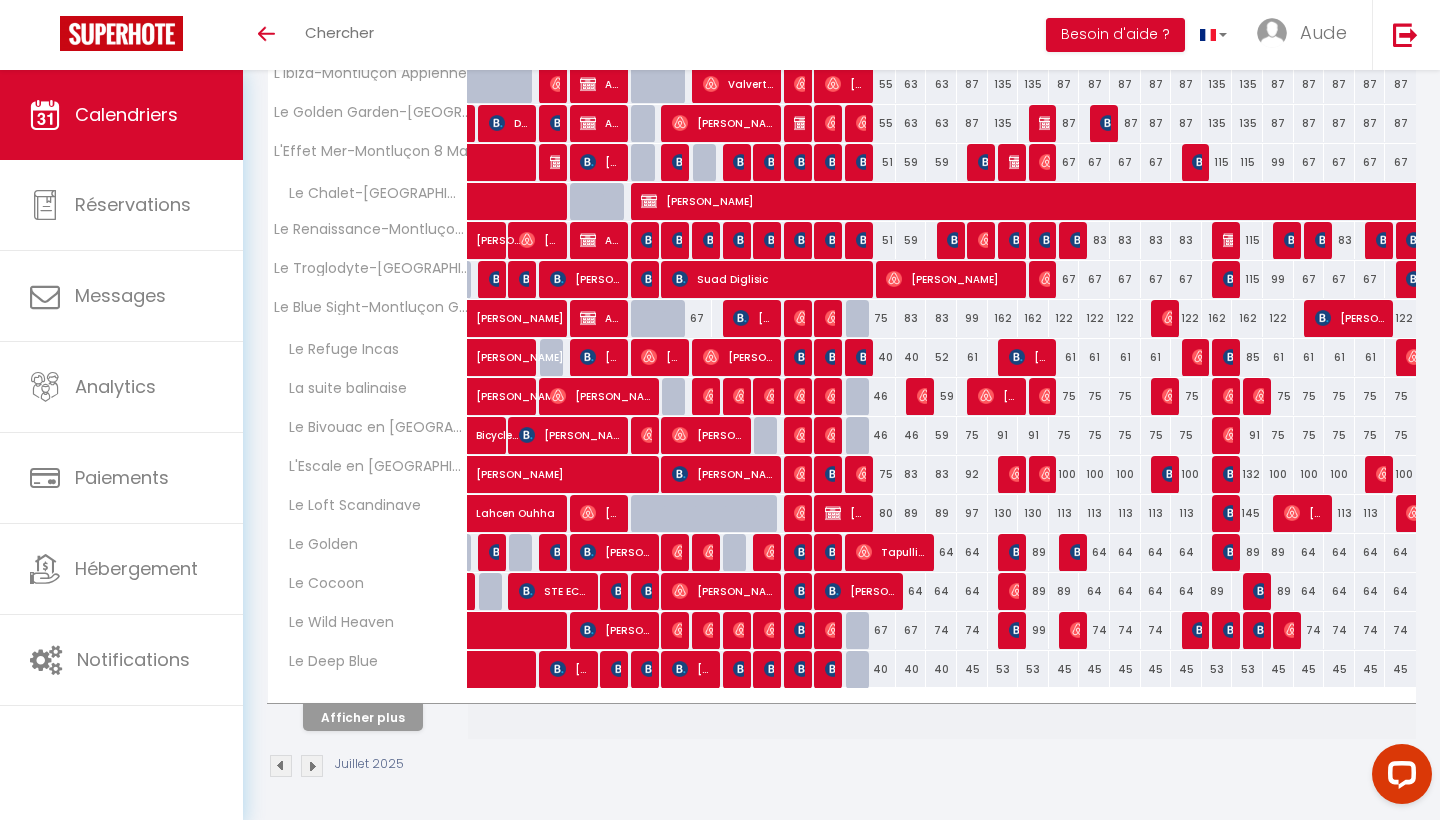 click on "Afficher plus" at bounding box center (363, 717) 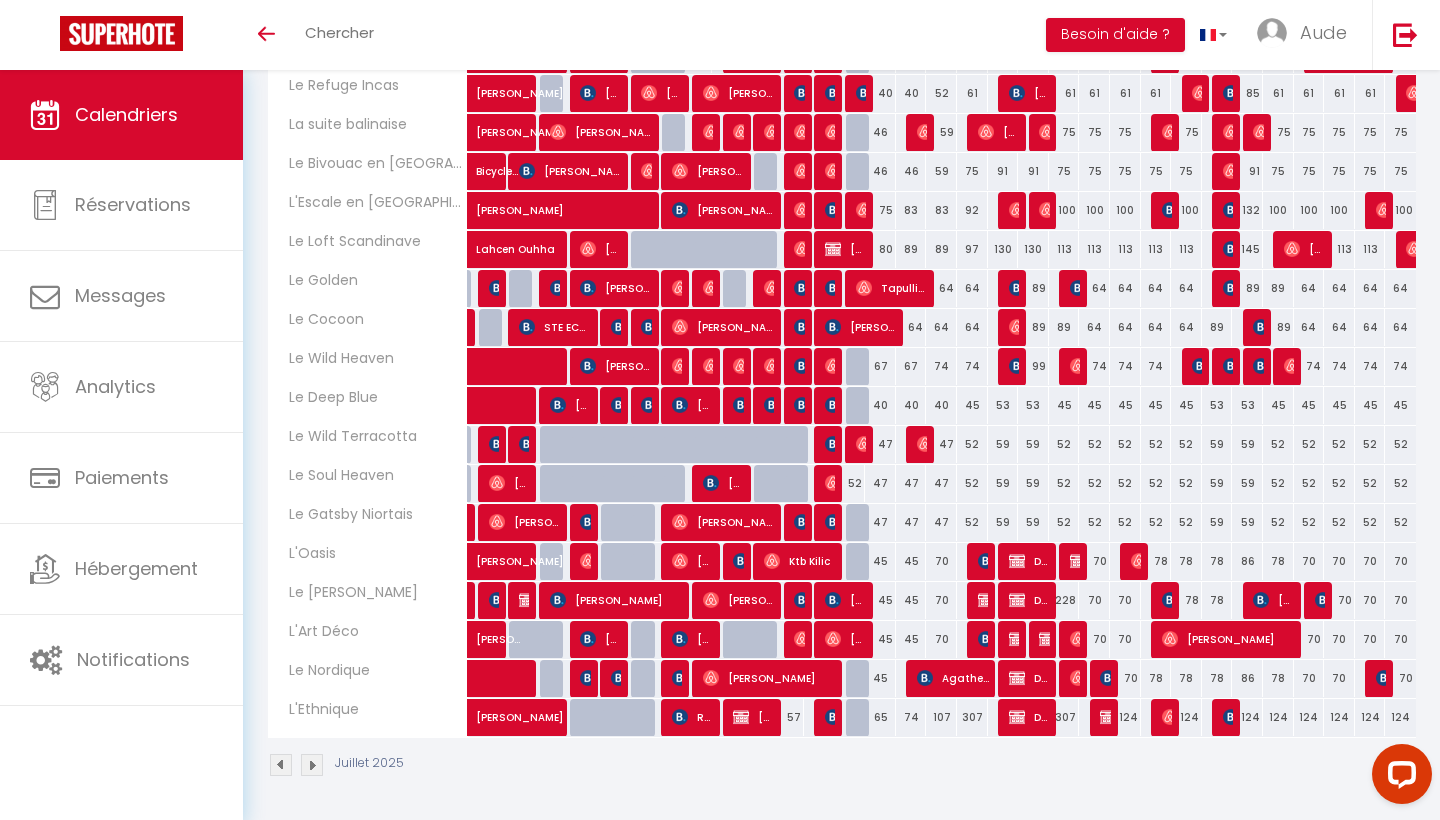 scroll, scrollTop: 770, scrollLeft: 0, axis: vertical 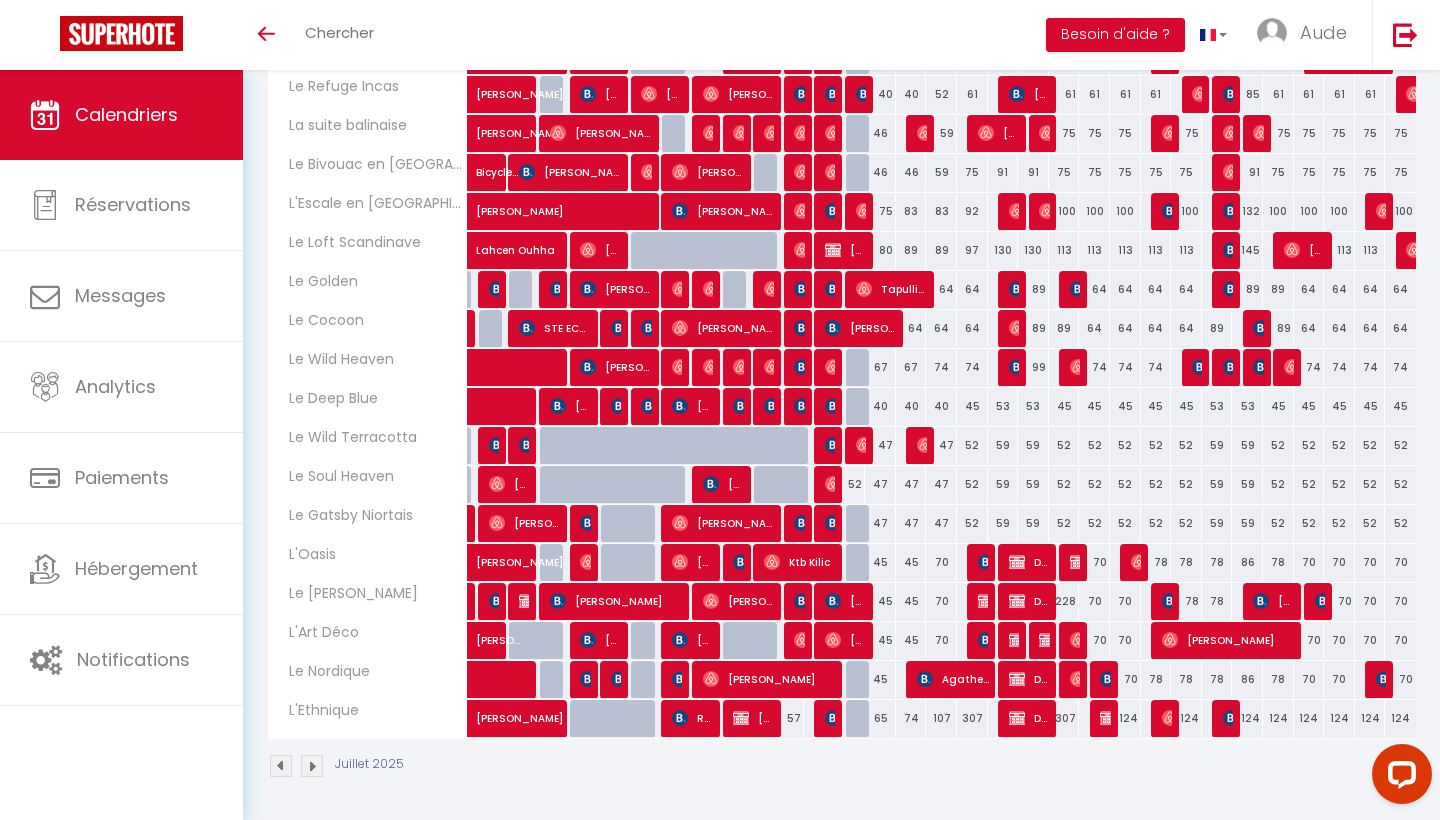 click on "52" at bounding box center (850, 484) 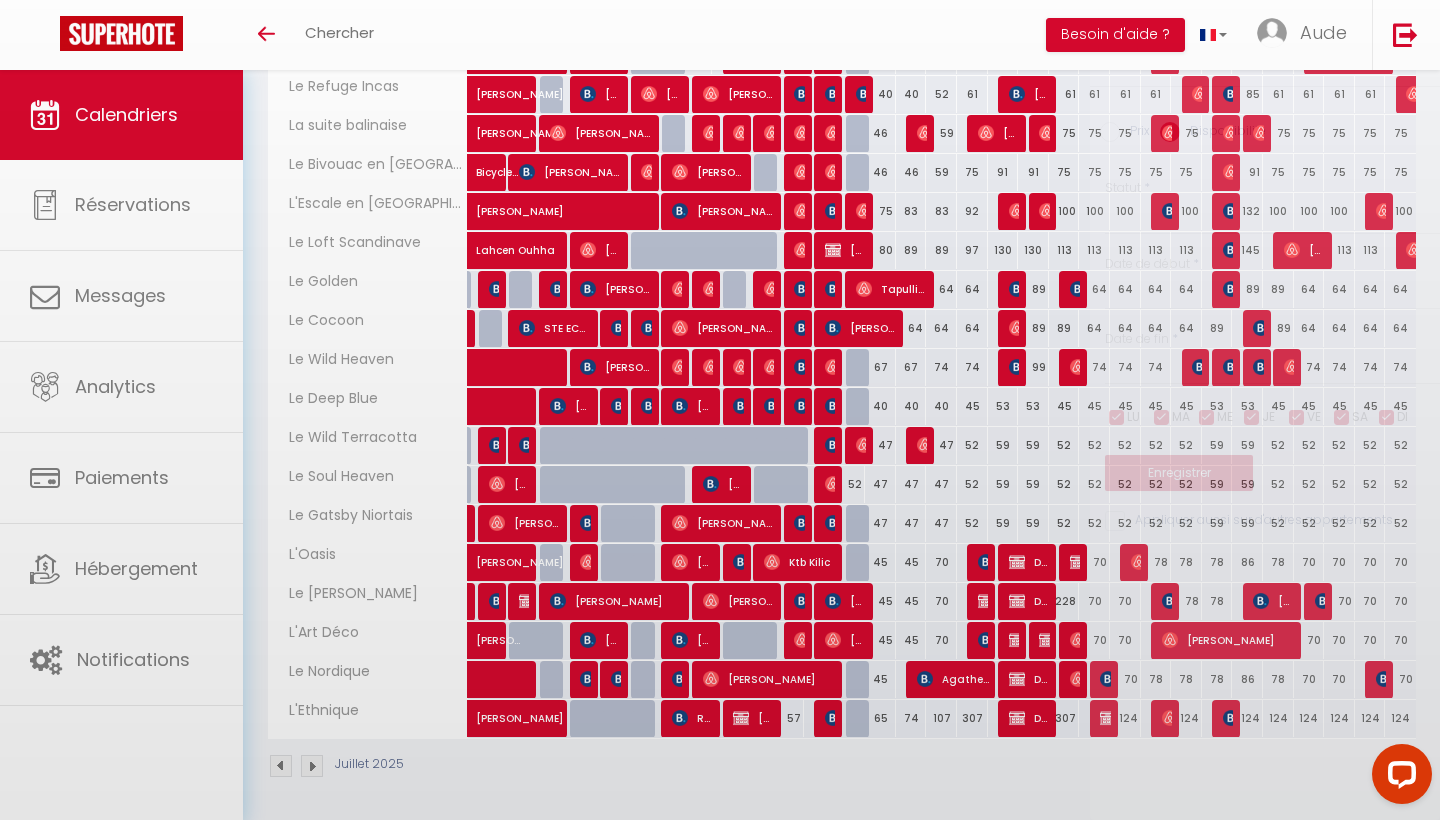 select on "1" 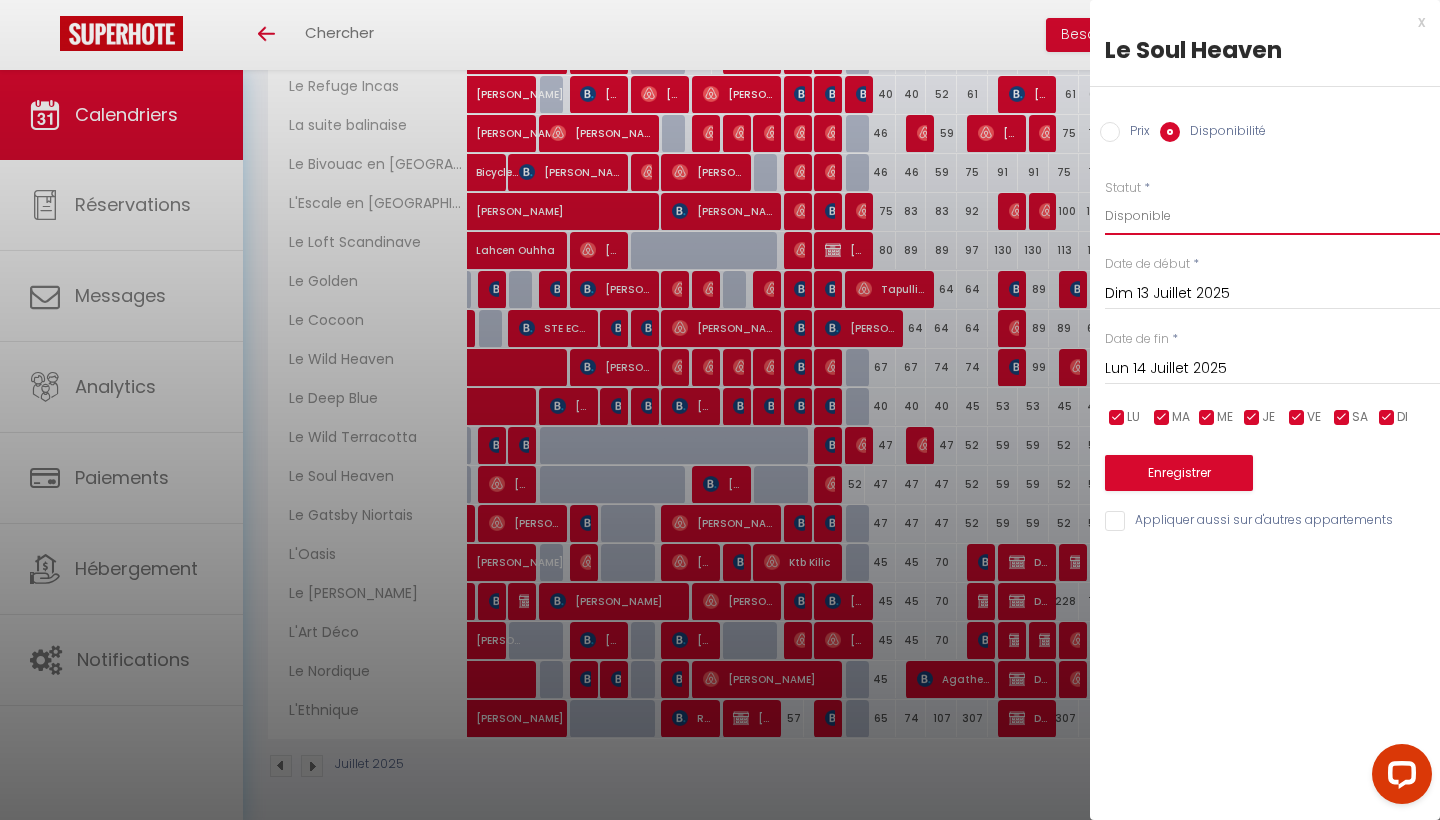 select on "0" 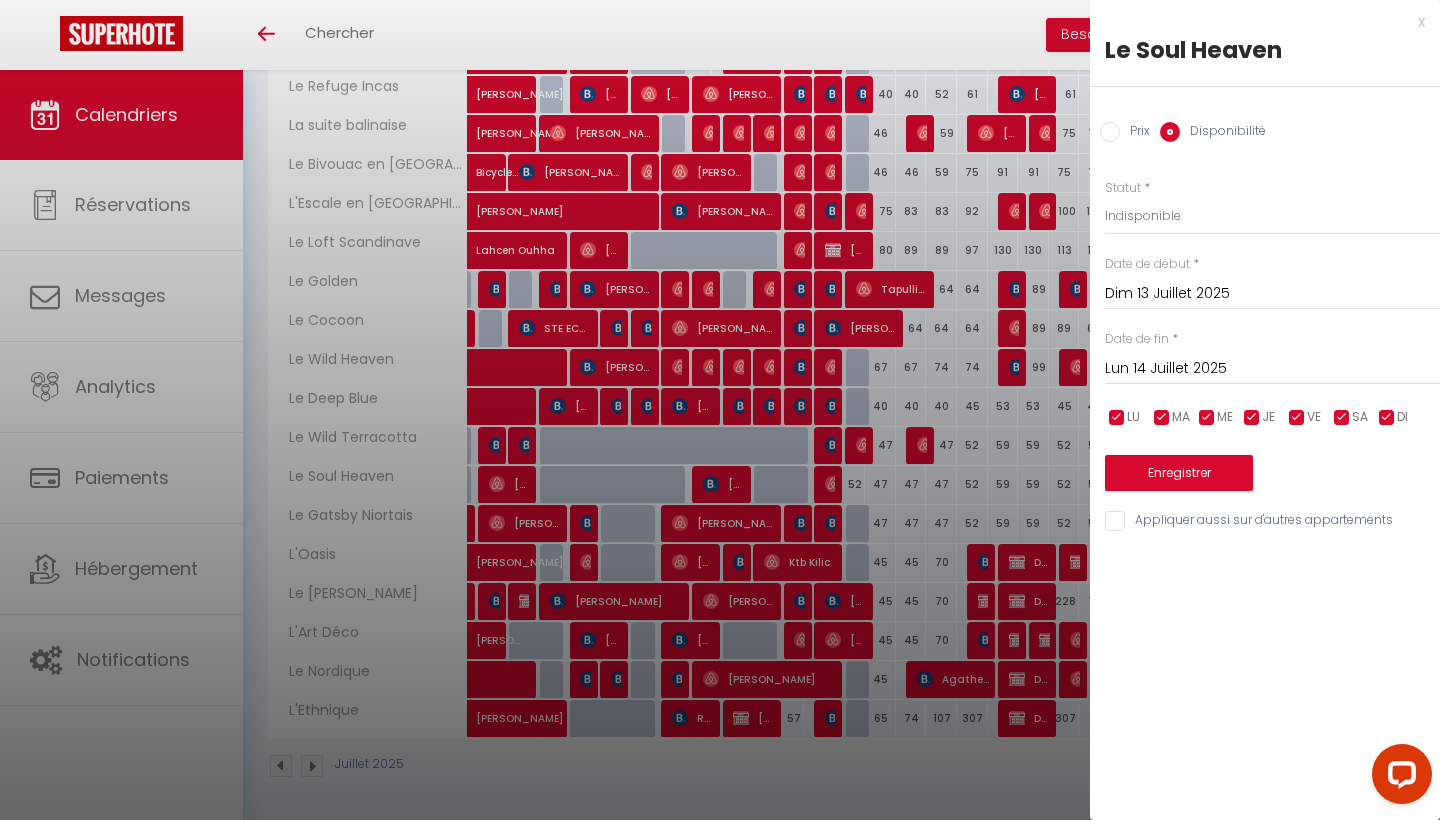 click on "Enregistrer" at bounding box center [1179, 473] 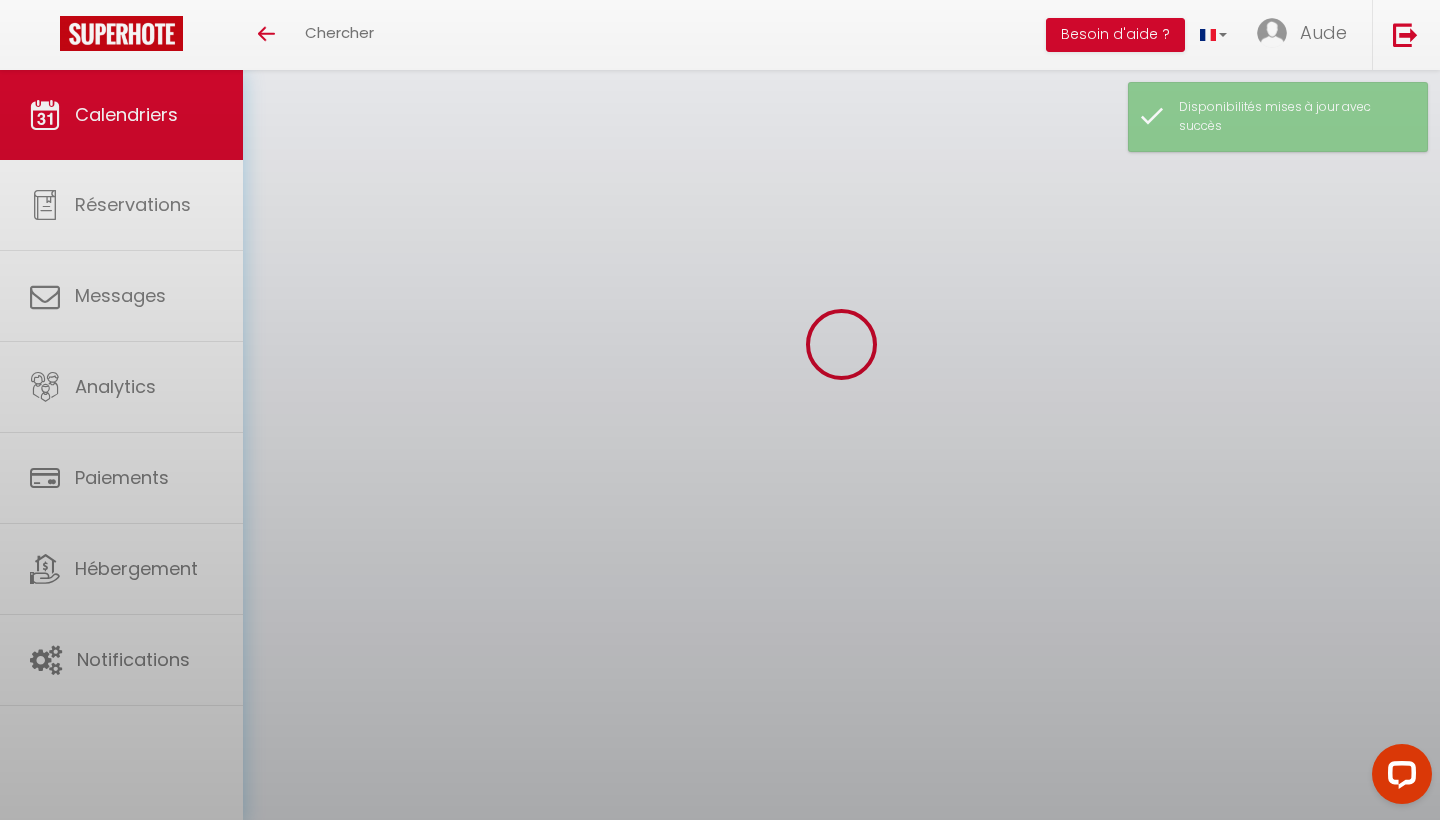 scroll, scrollTop: 70, scrollLeft: 0, axis: vertical 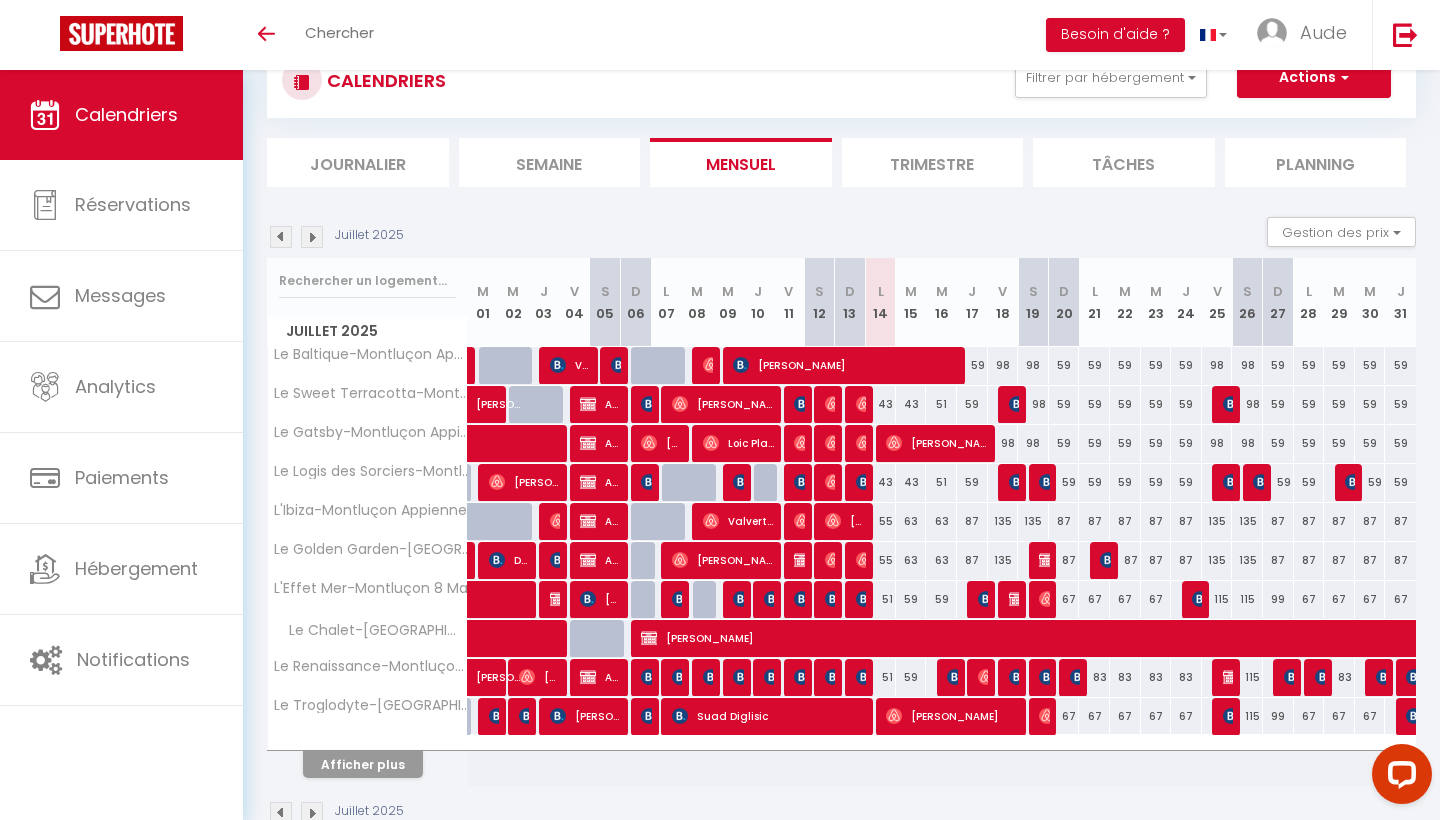 click on "Afficher plus" at bounding box center (363, 764) 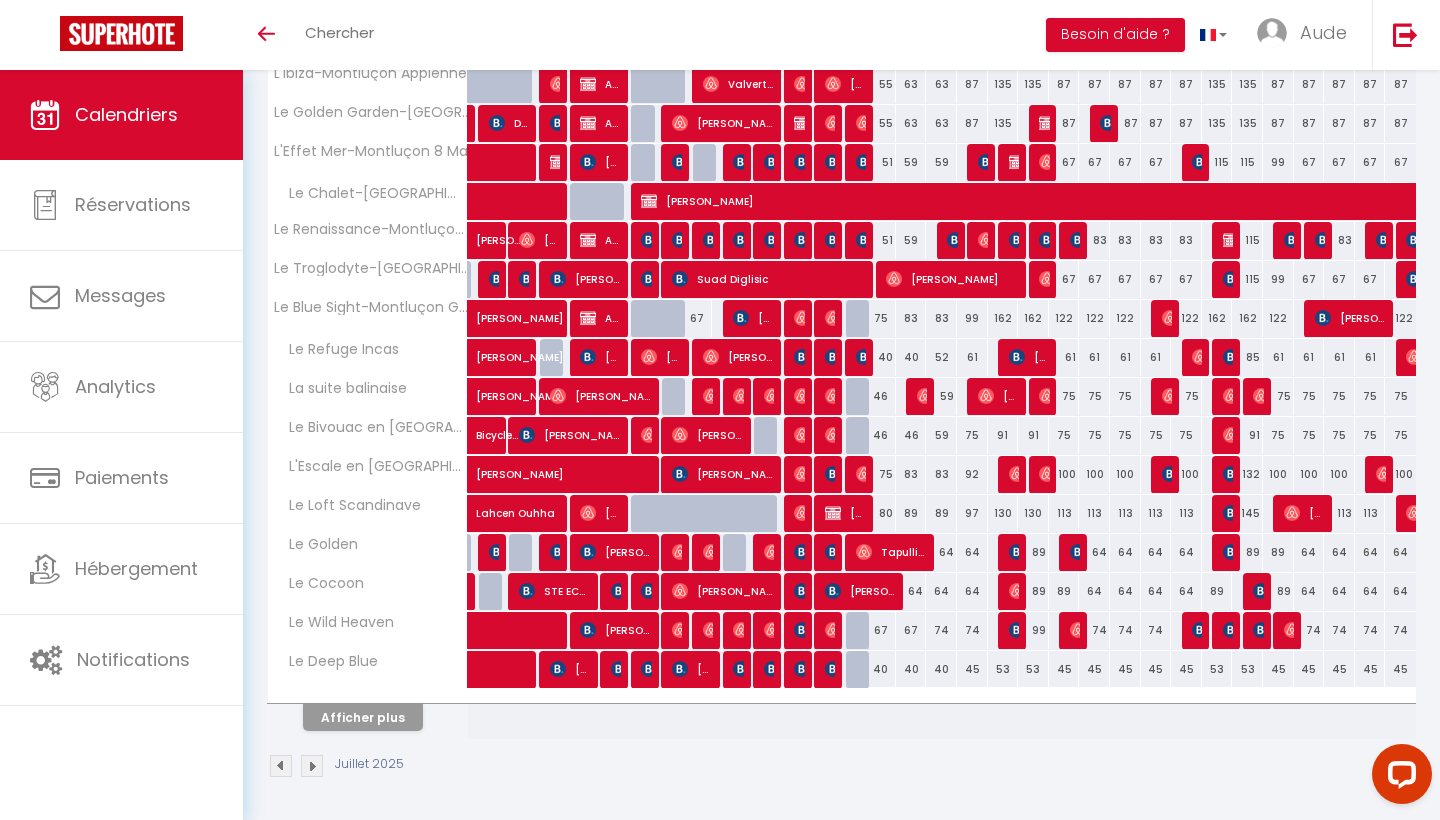 click on "Afficher plus" at bounding box center (363, 717) 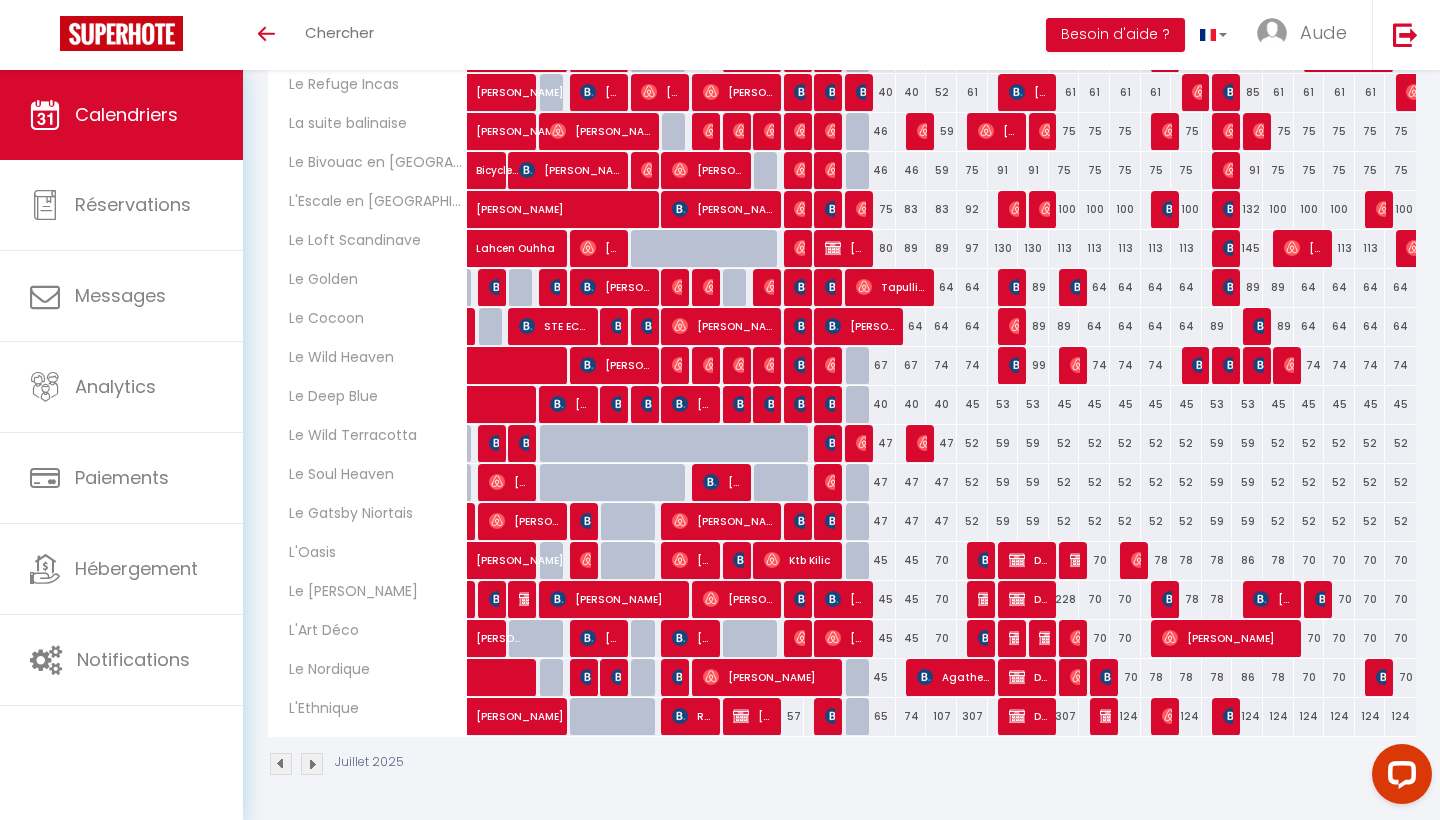 scroll, scrollTop: 770, scrollLeft: 0, axis: vertical 